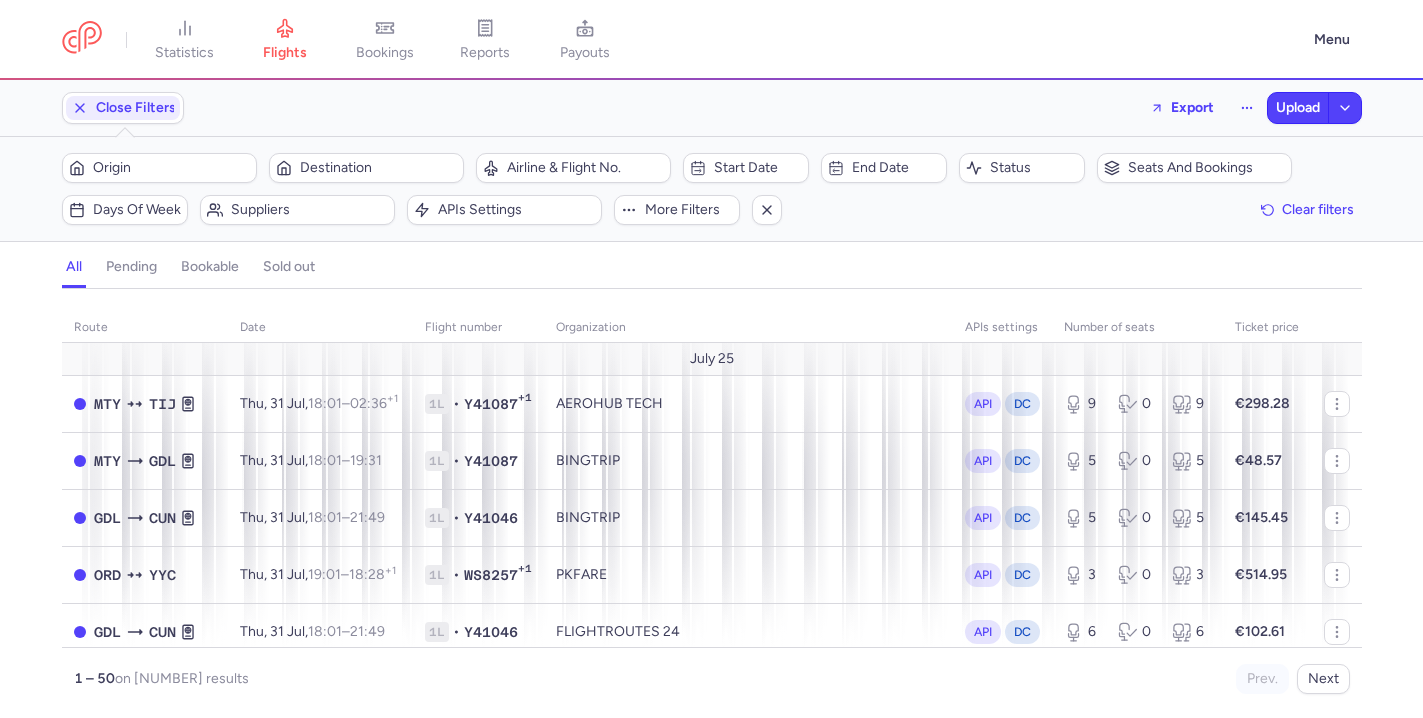 scroll, scrollTop: 0, scrollLeft: 0, axis: both 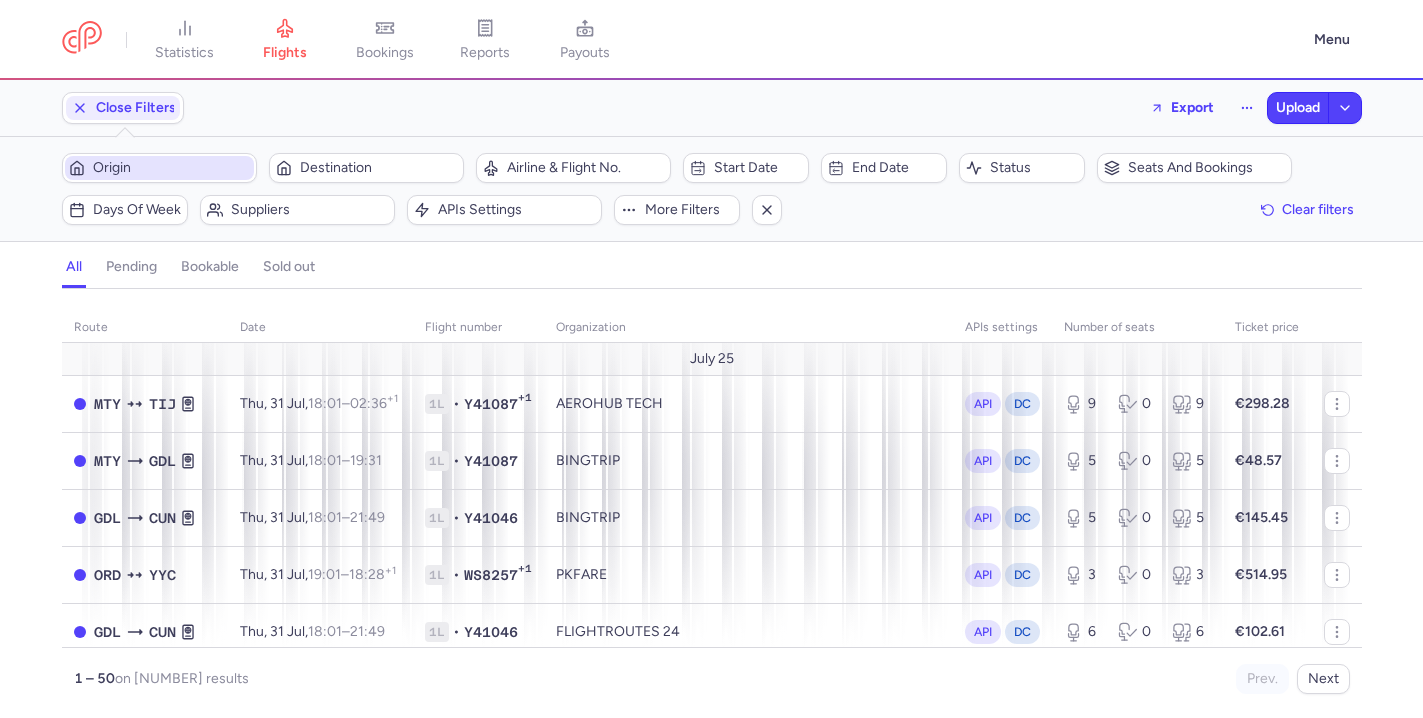 click on "Origin" at bounding box center [159, 168] 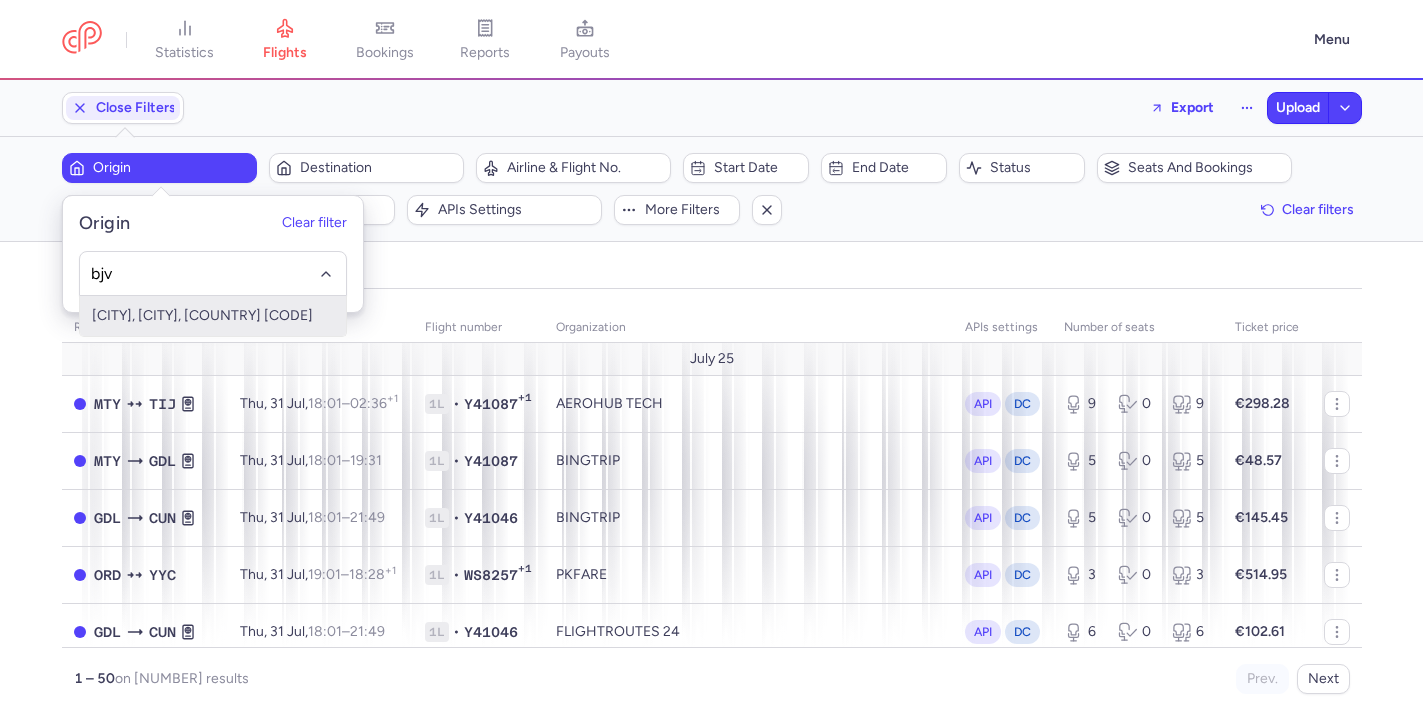 click on "[CITY], [CITY], [COUNTRY] [CODE]" at bounding box center (213, 316) 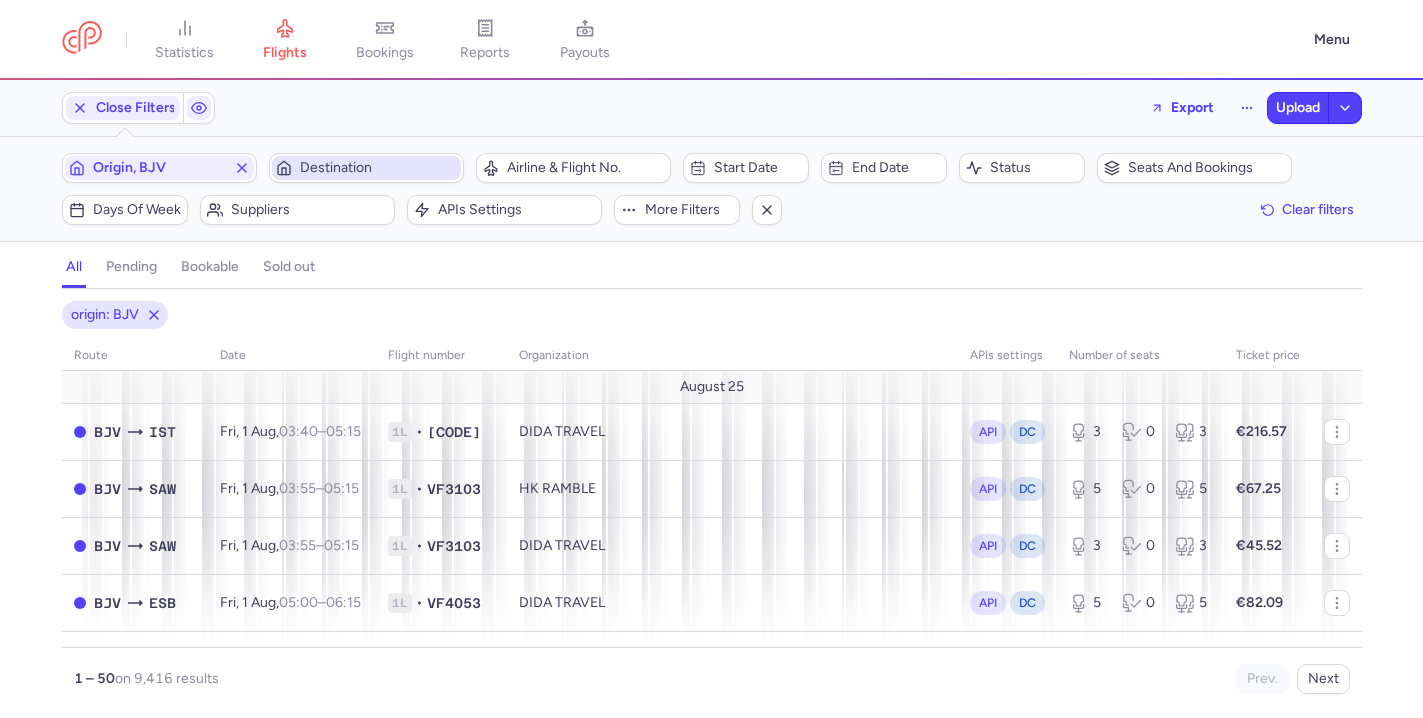 click on "Destination" at bounding box center (378, 168) 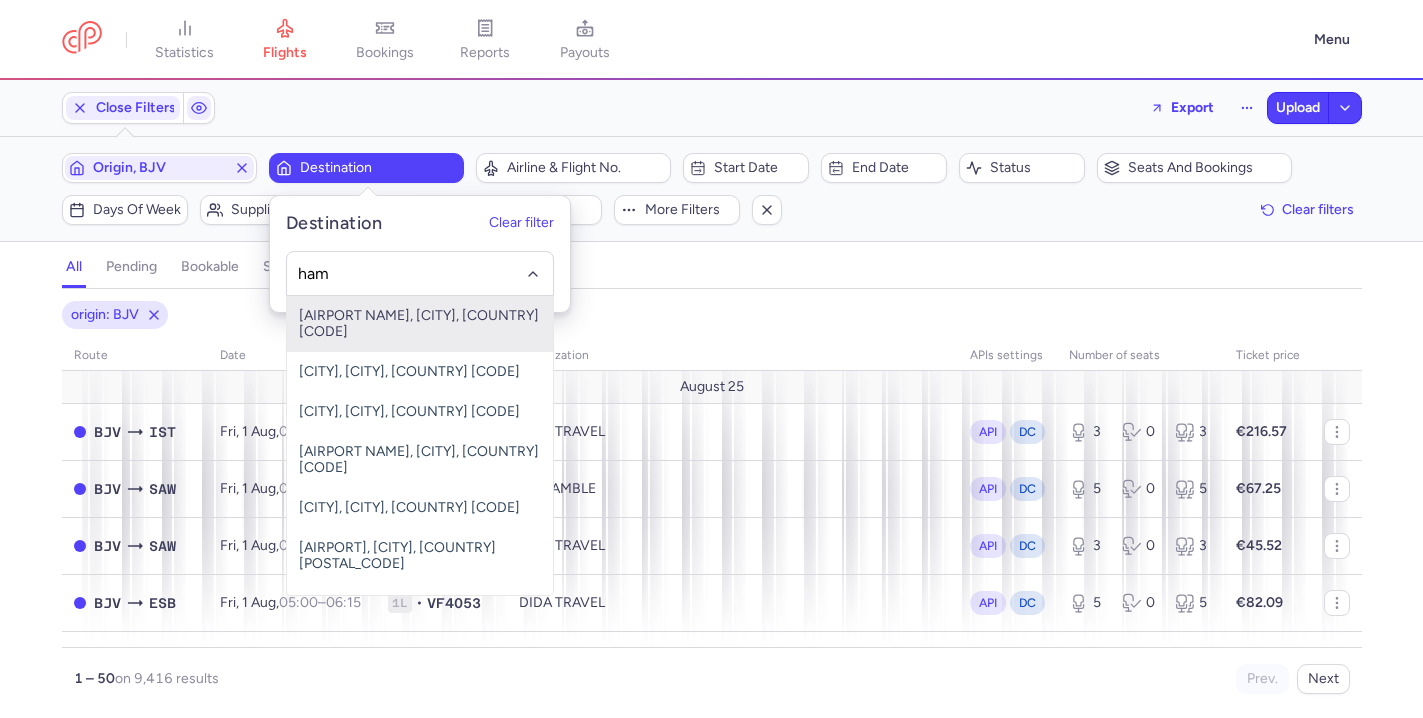 click on "[AIRPORT NAME], [CITY], [COUNTRY] [CODE]" at bounding box center [420, 324] 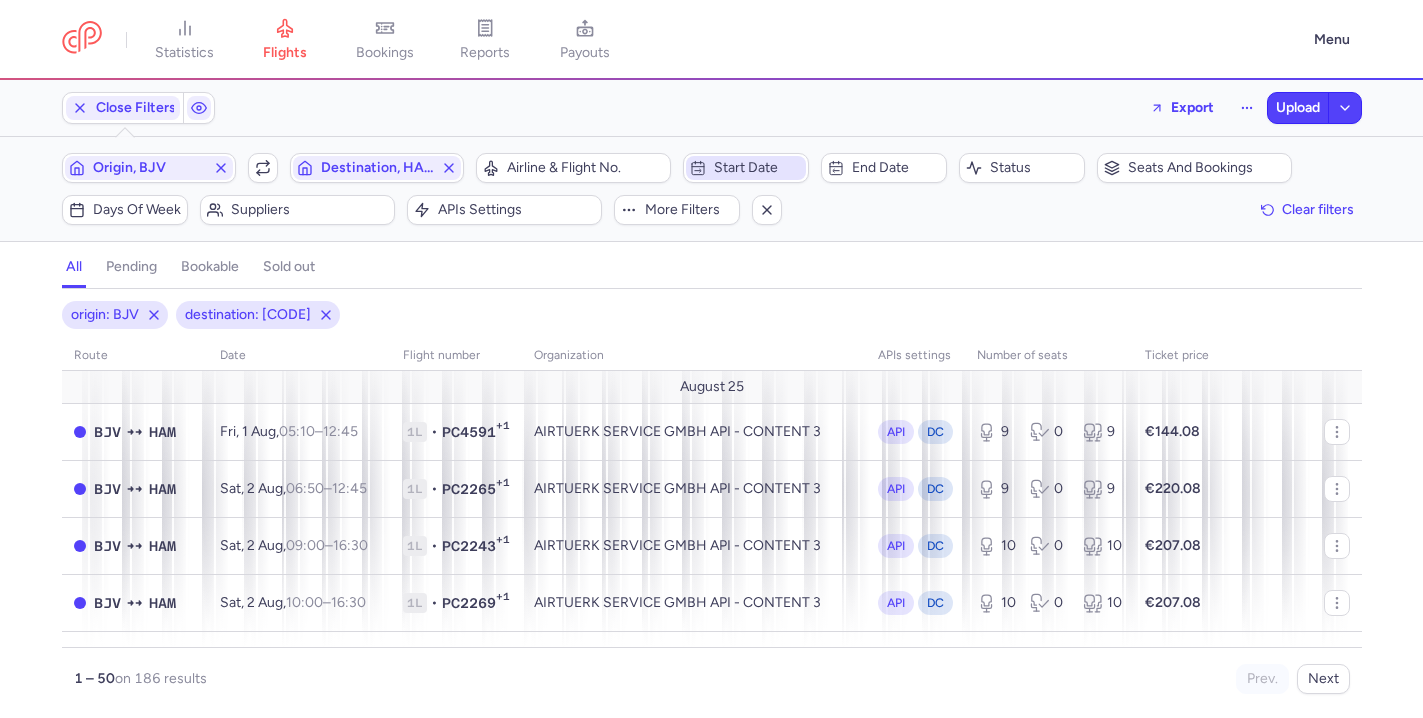 click on "Start date" at bounding box center [758, 168] 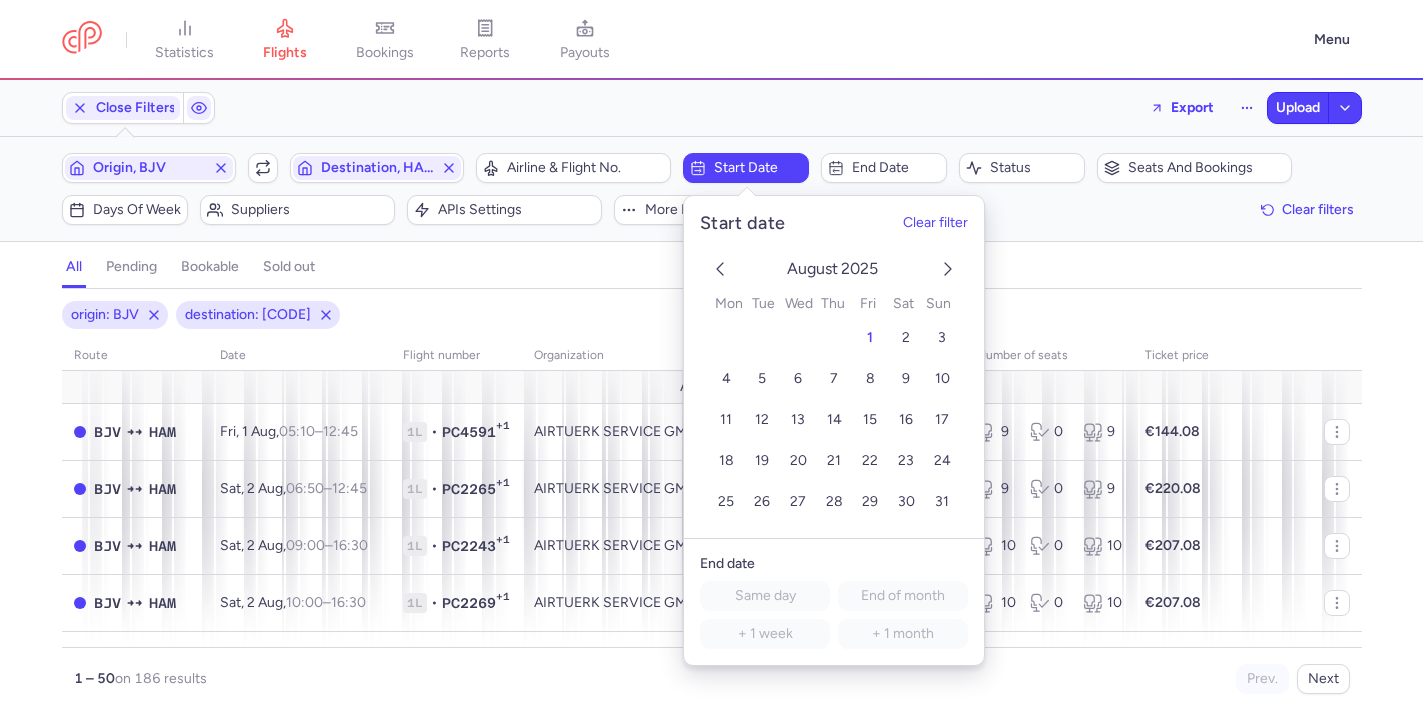 click 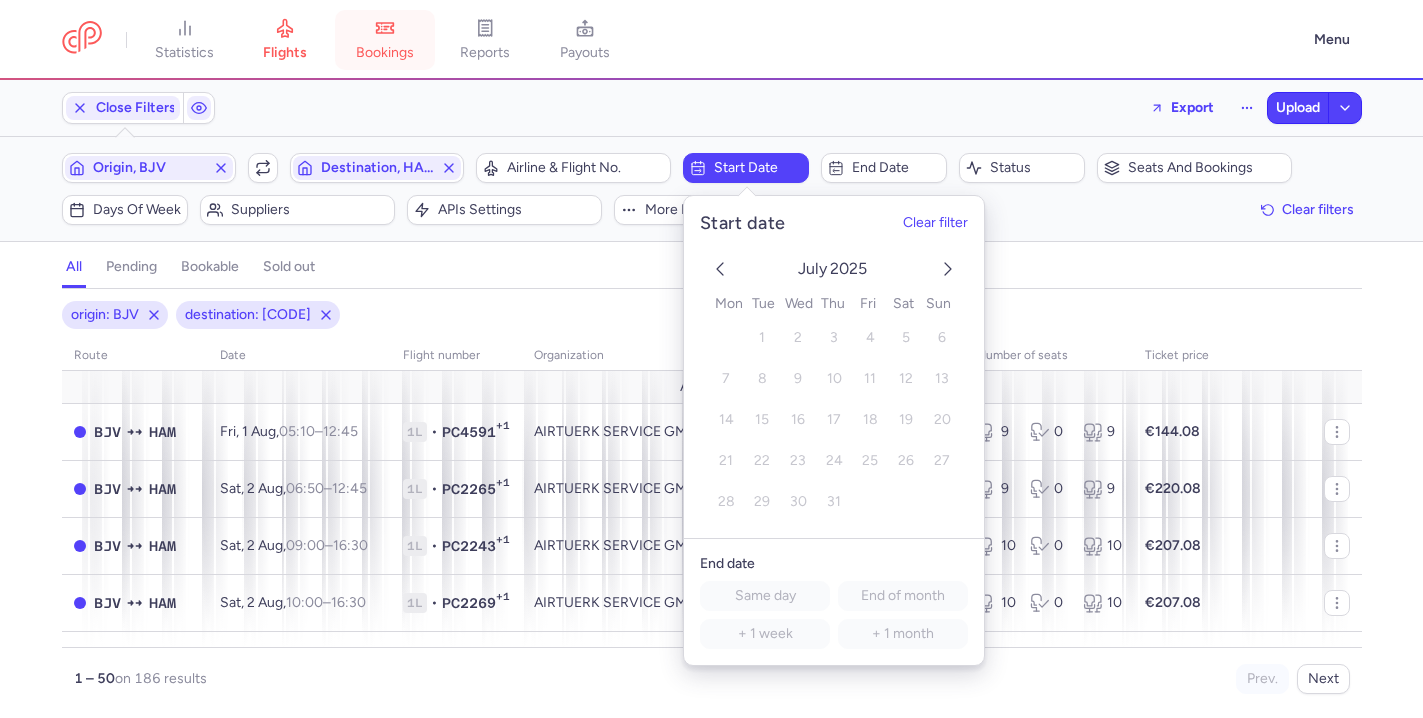 click on "bookings" at bounding box center (385, 40) 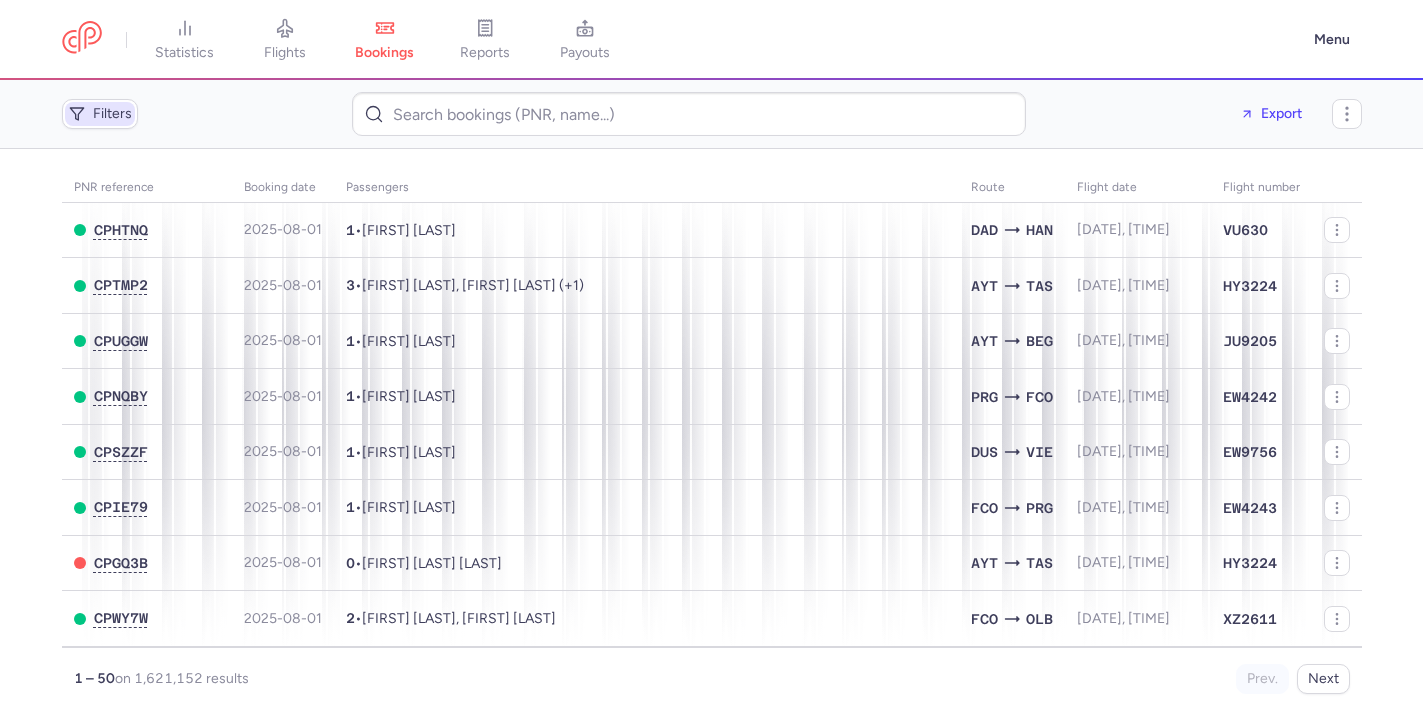 click on "Filters" 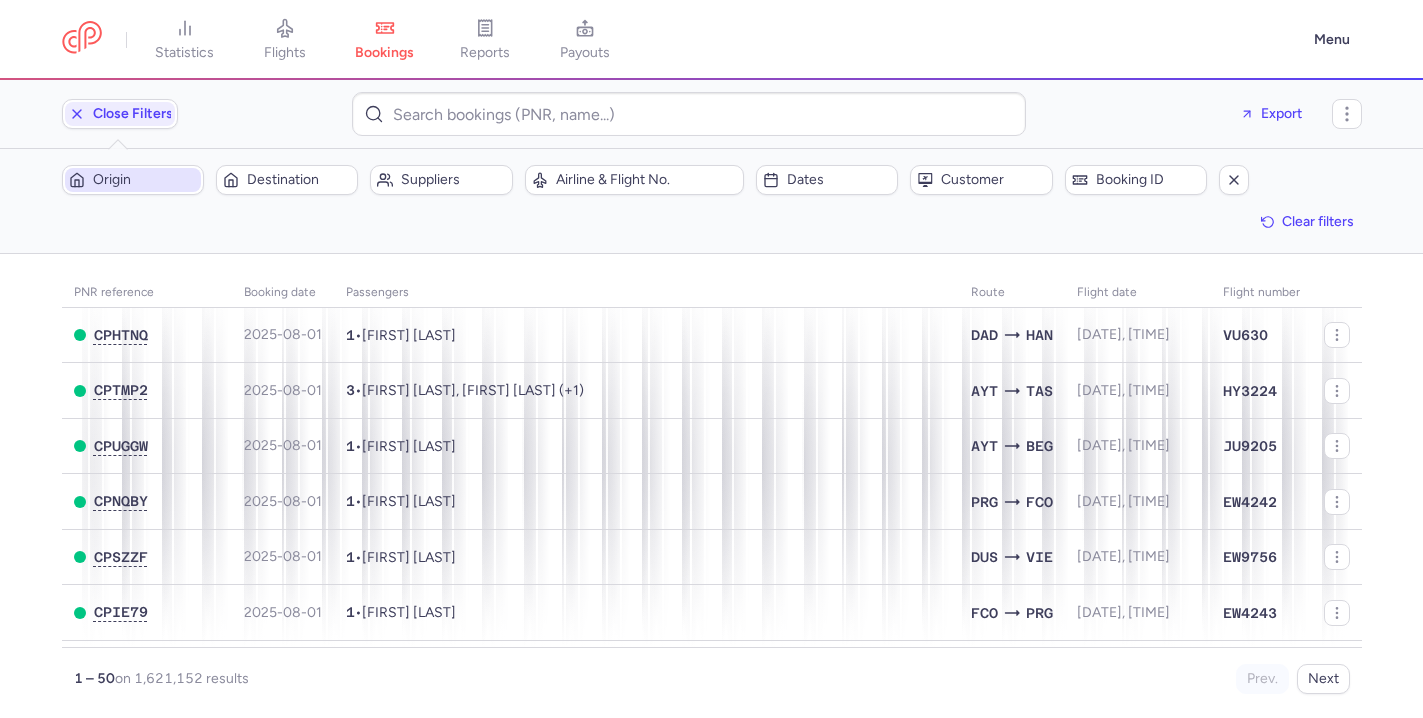 click on "Origin" at bounding box center [145, 180] 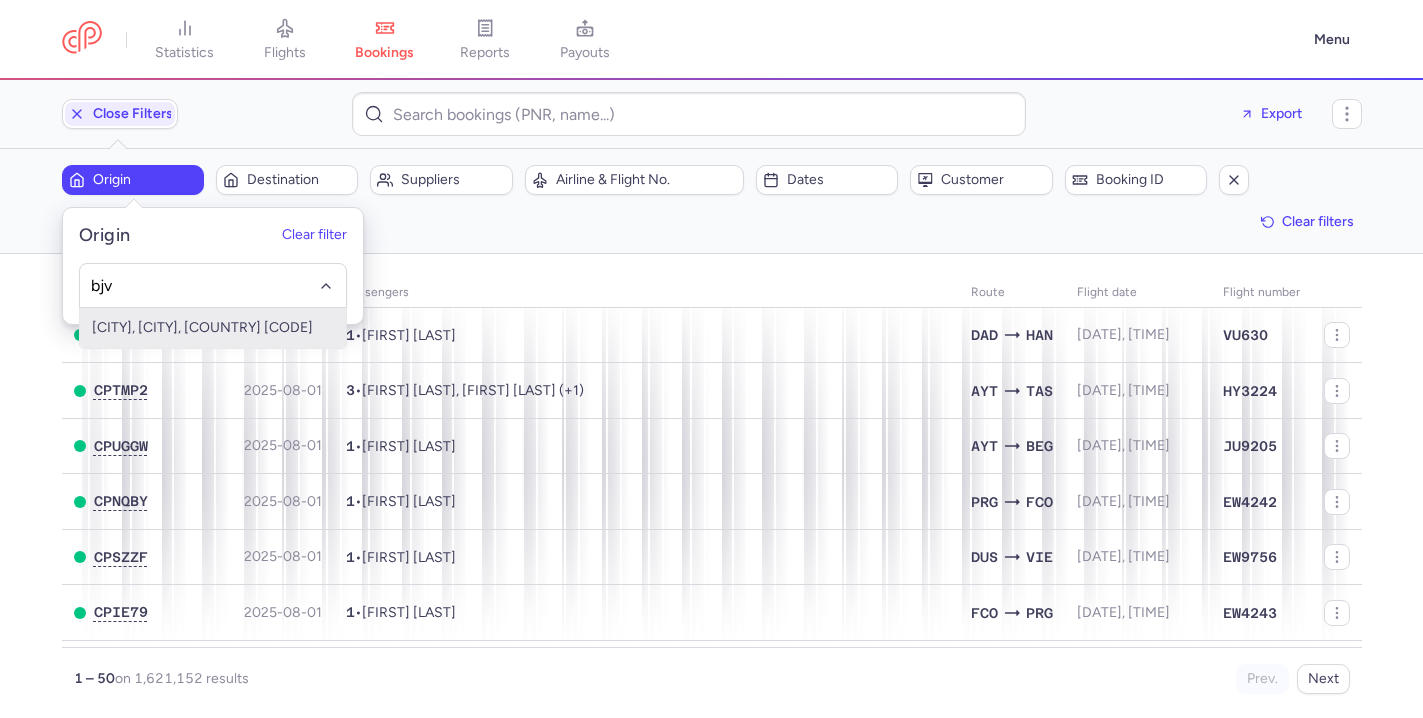 click on "[CITY], [CITY], [COUNTRY] [CODE]" at bounding box center [213, 328] 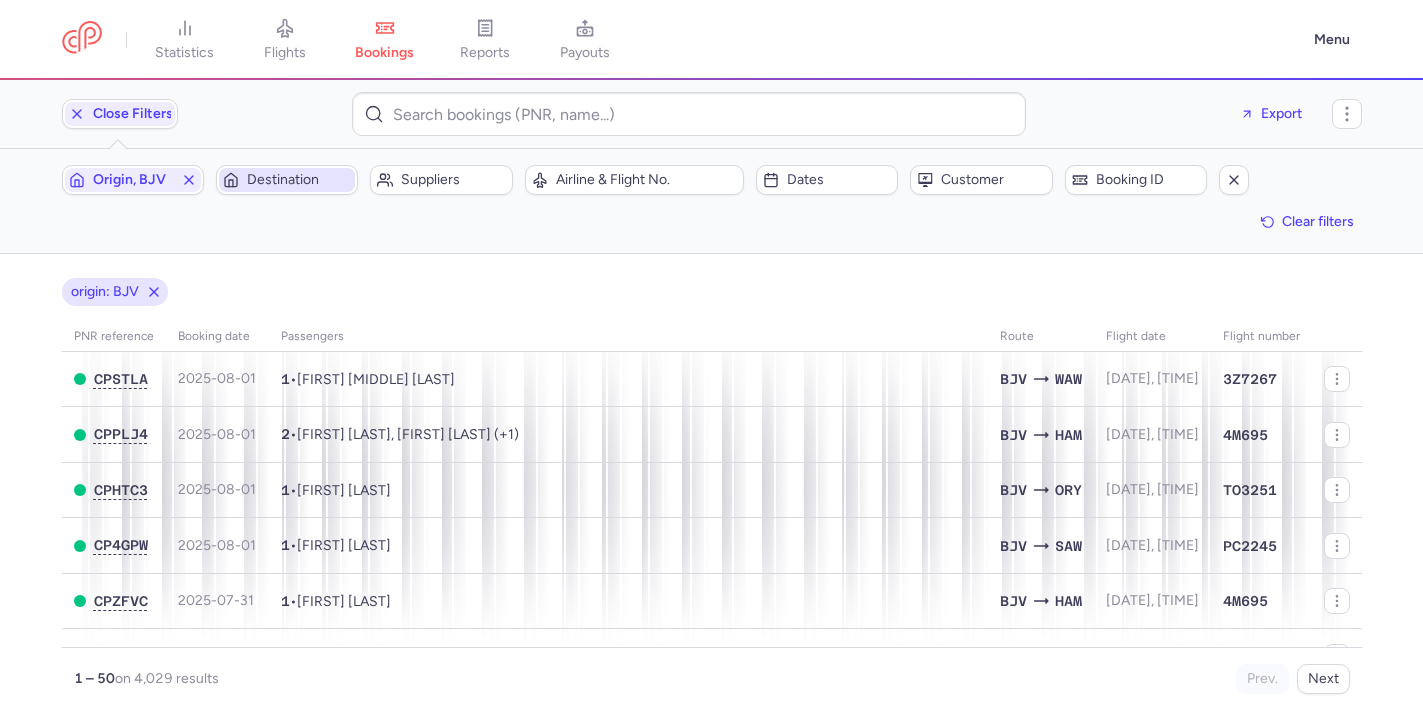 click on "Destination" at bounding box center [287, 180] 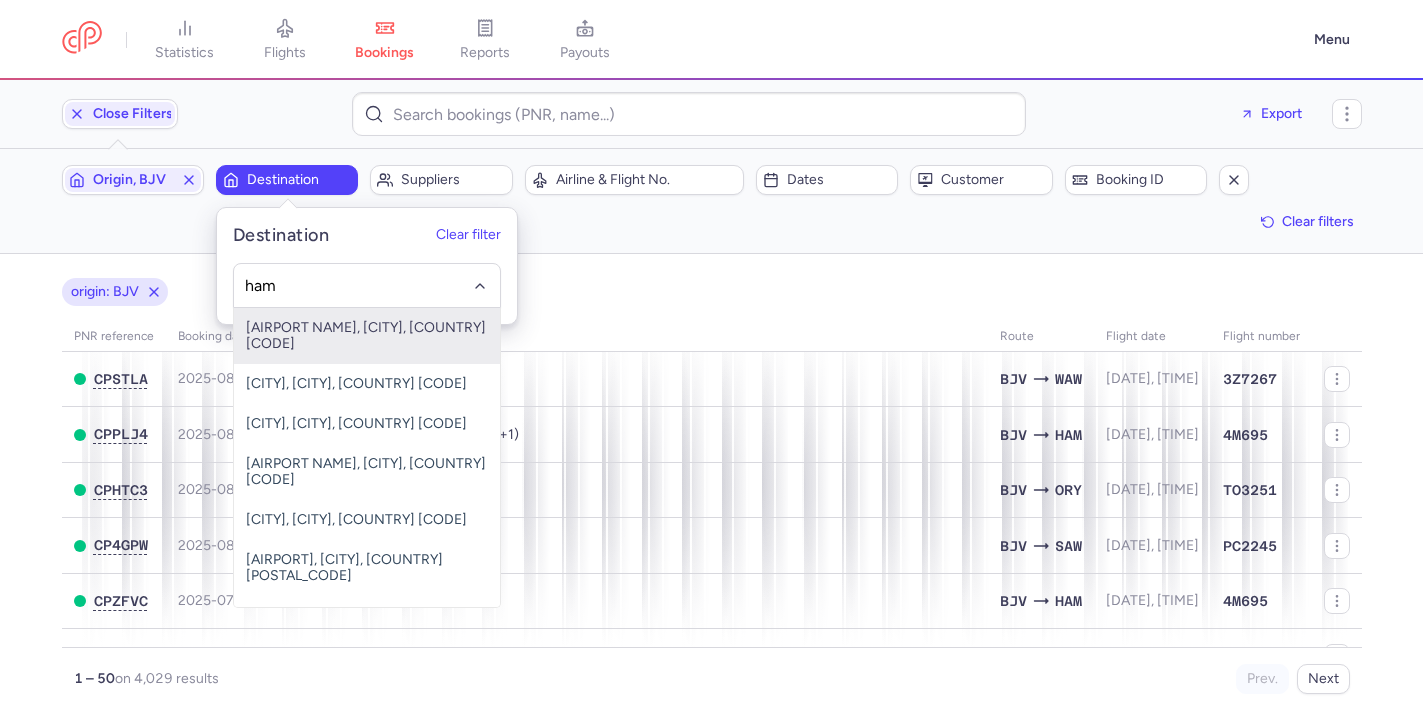 click on "[AIRPORT NAME], [CITY], [COUNTRY] [CODE]" at bounding box center (367, 336) 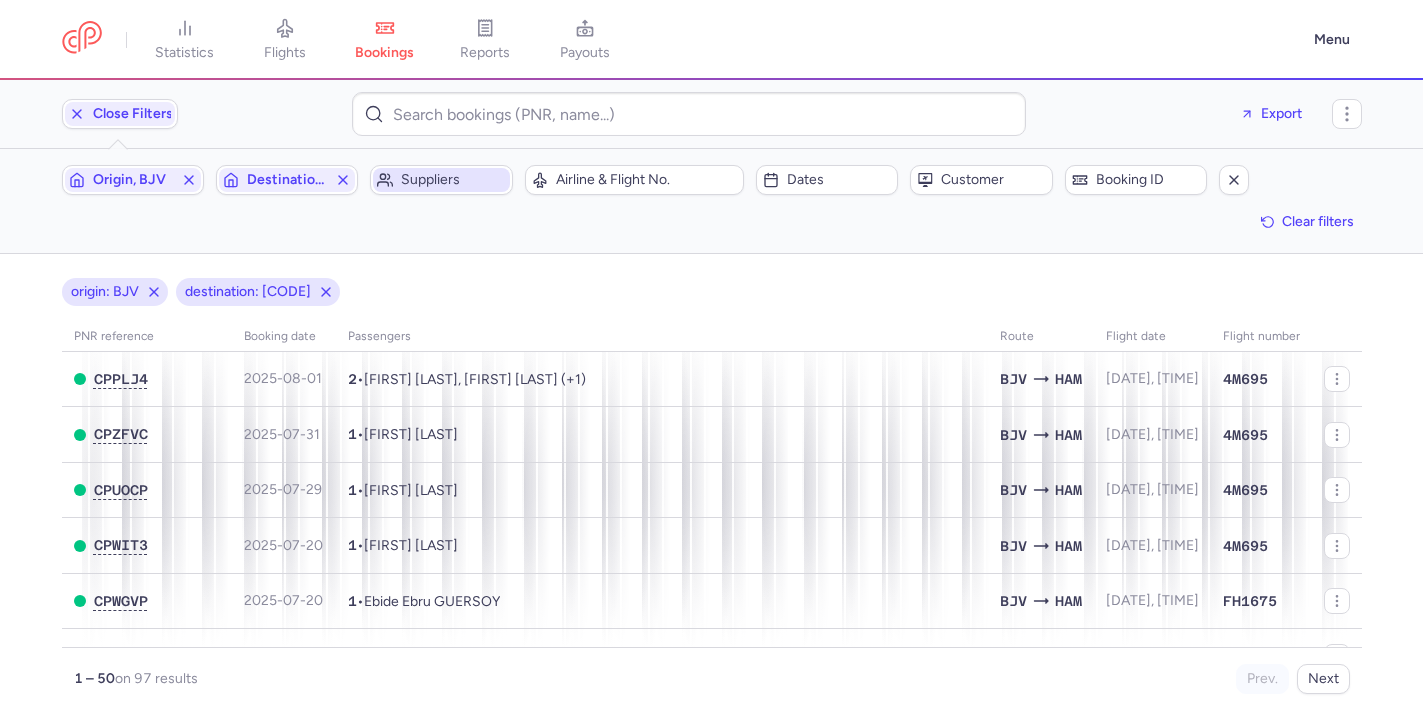 click on "Suppliers" at bounding box center (453, 180) 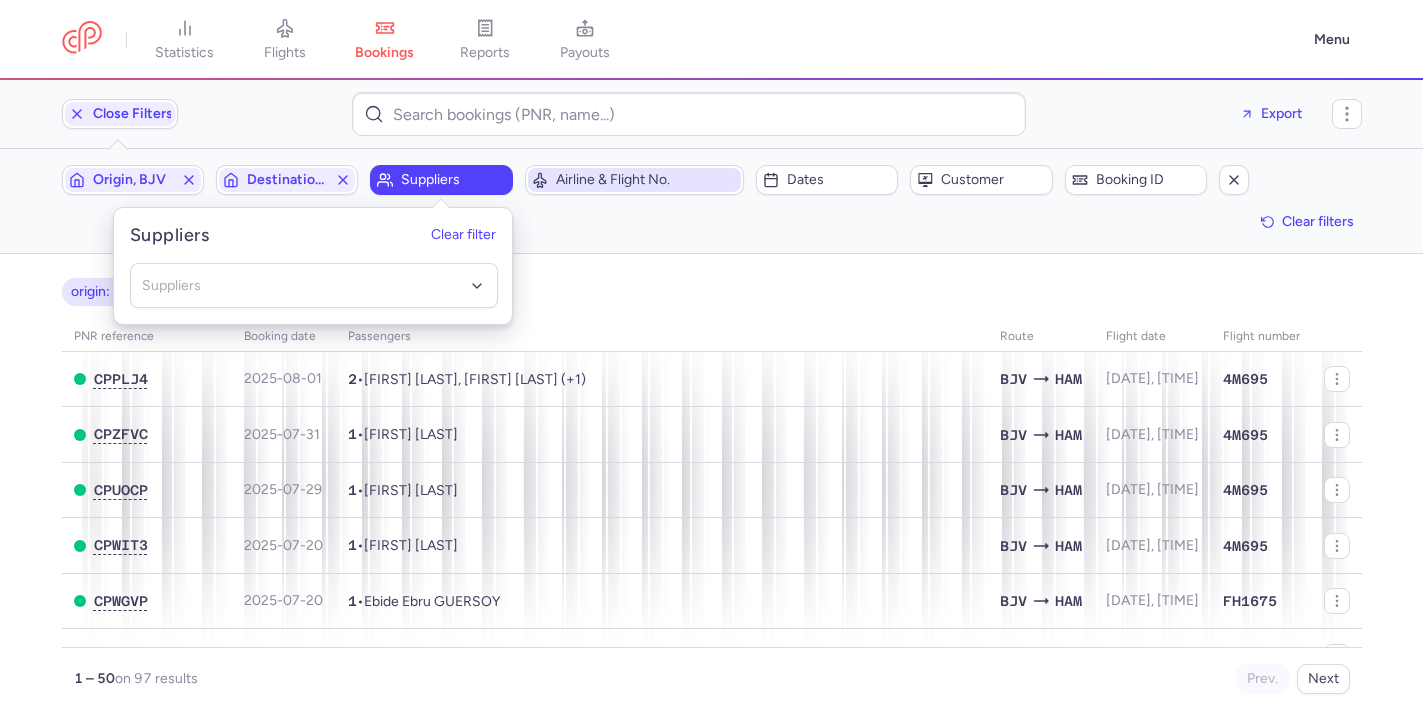 click on "Airline & Flight No." at bounding box center (647, 180) 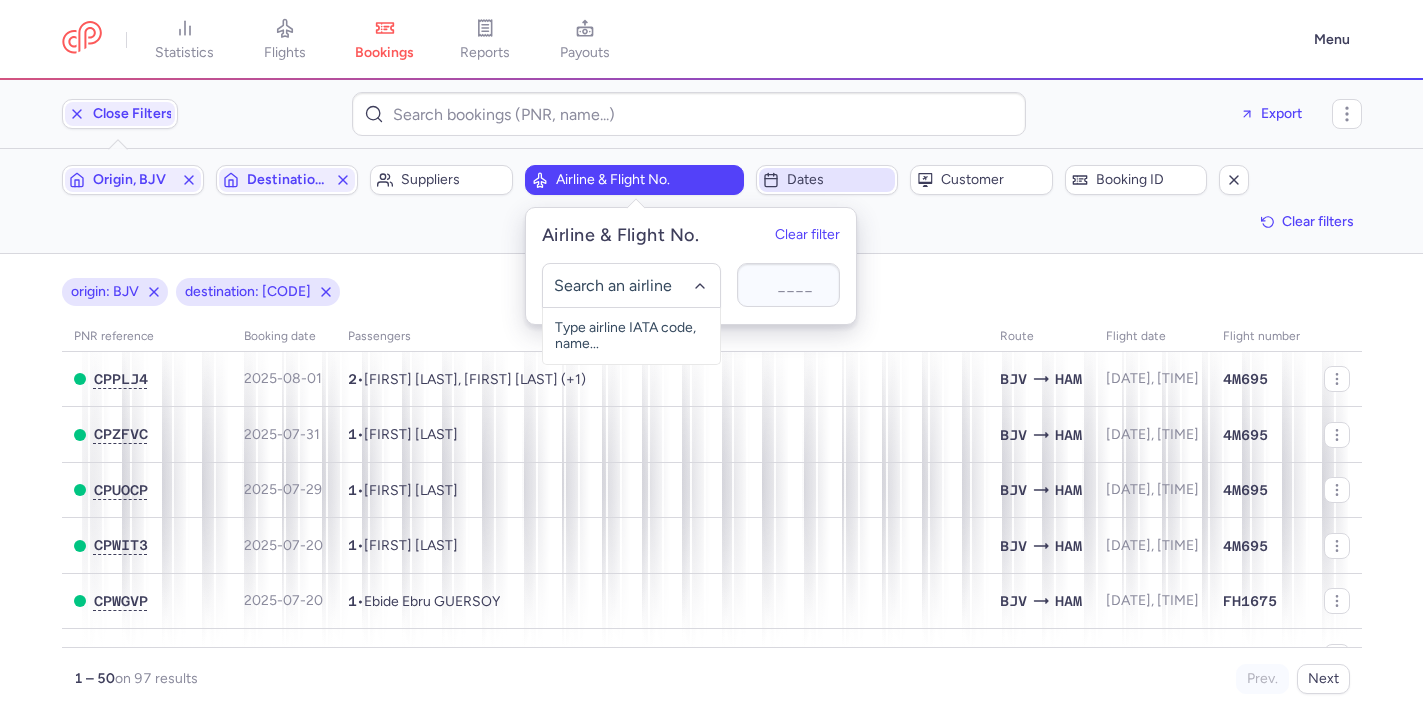 click on "Dates" at bounding box center (827, 180) 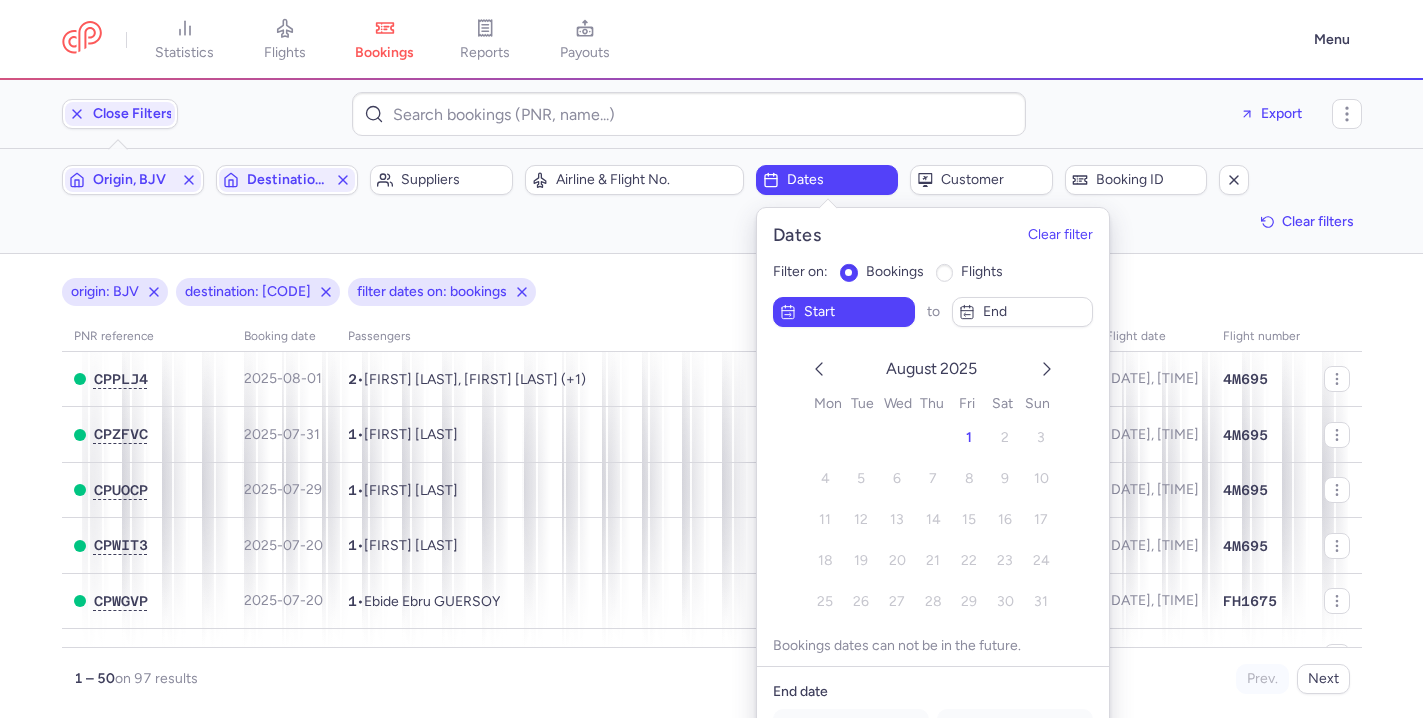 scroll, scrollTop: 45, scrollLeft: 0, axis: vertical 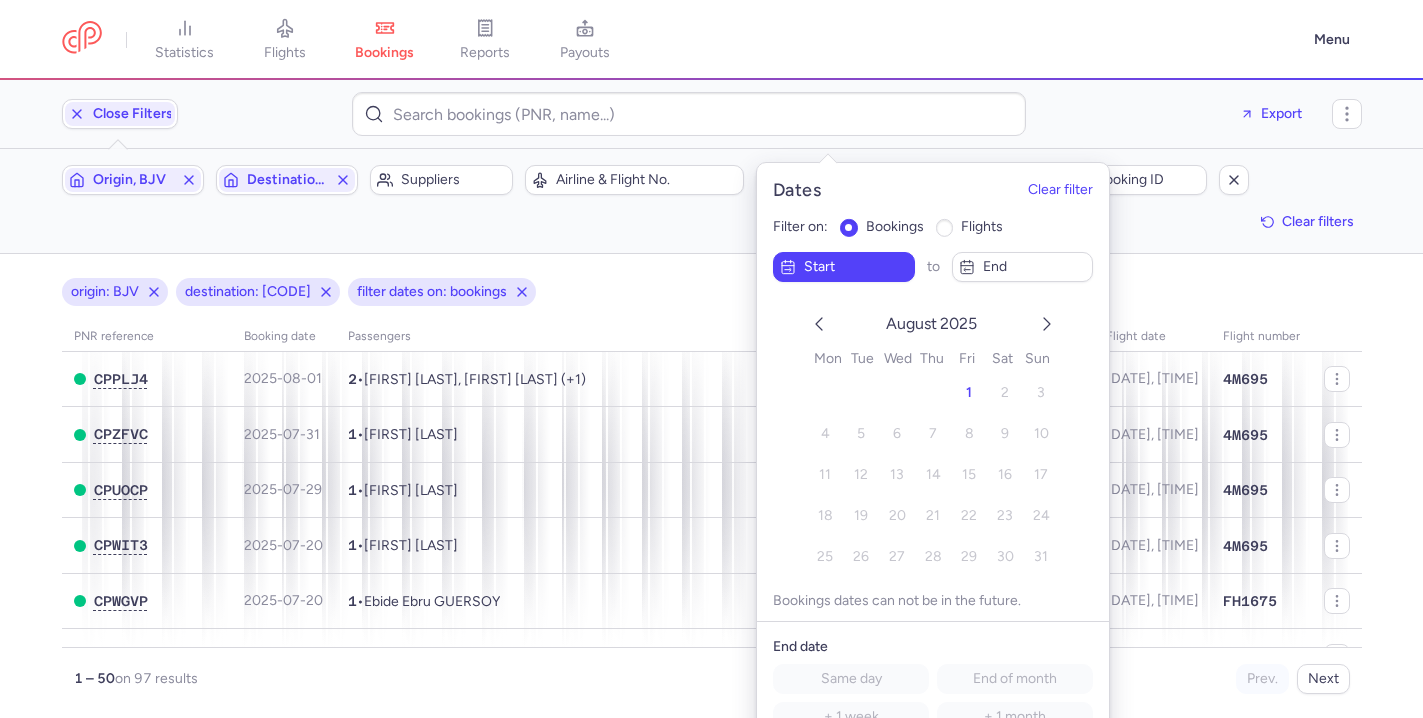 click on "flights" at bounding box center (945, 228) 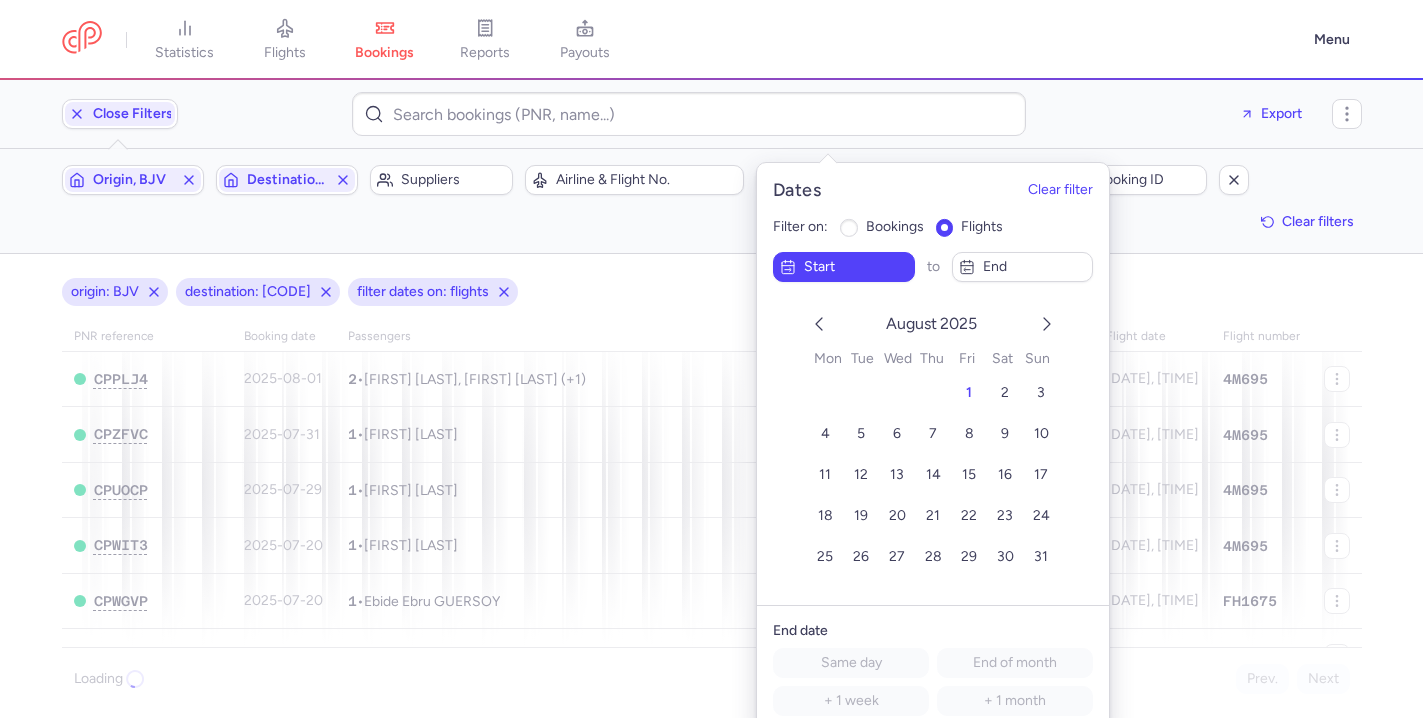 click 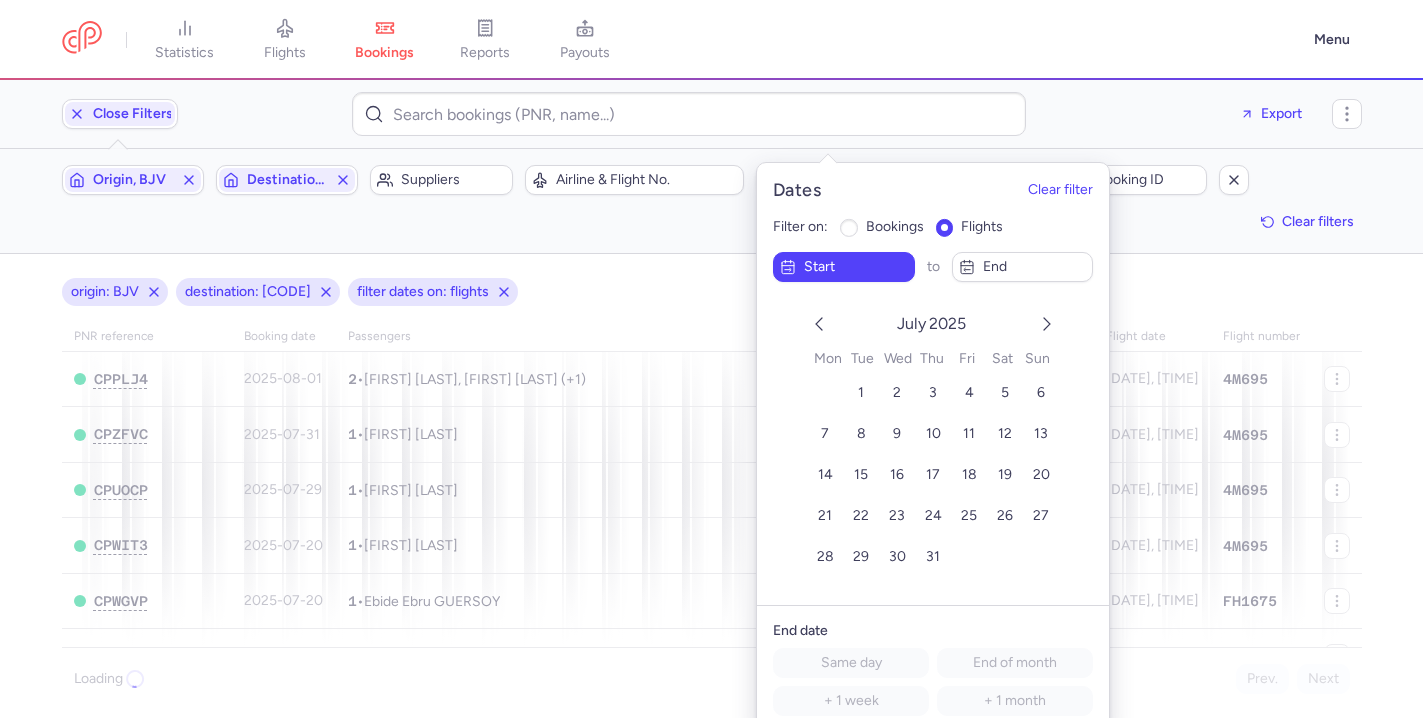 click 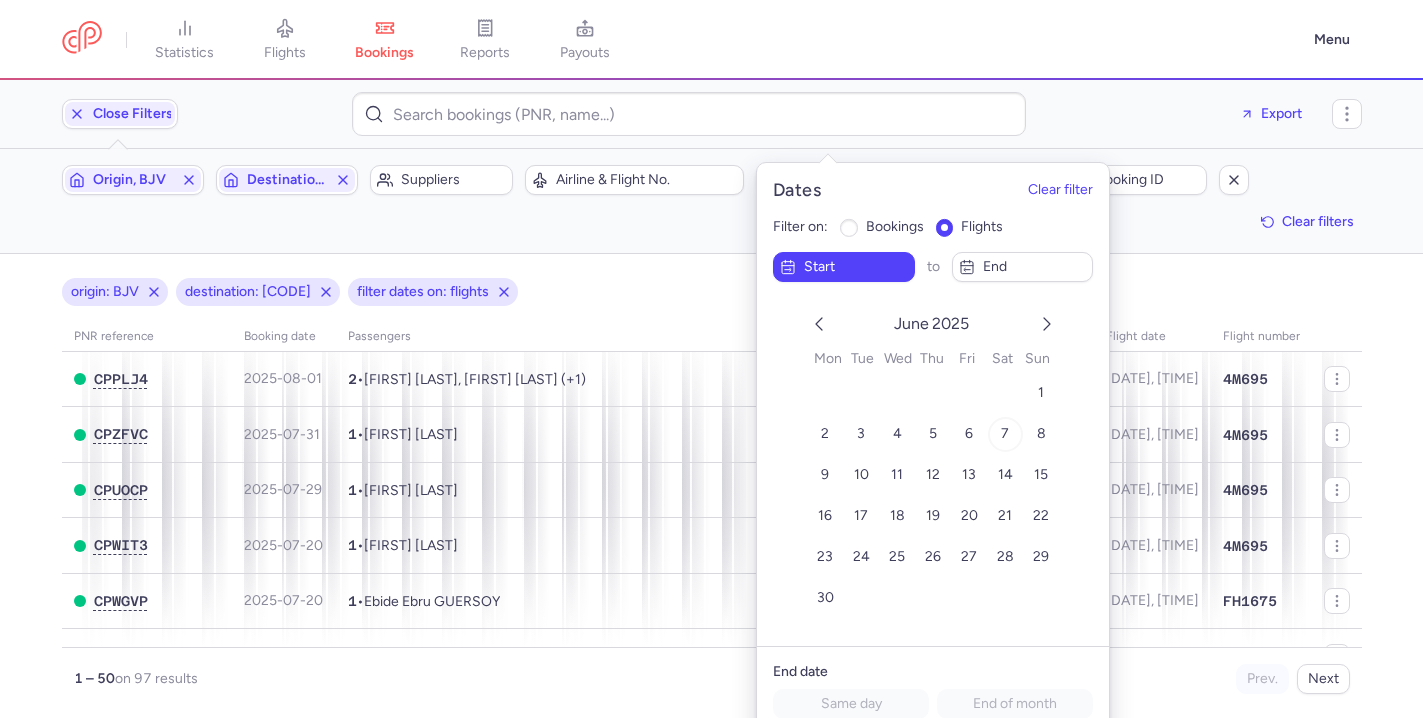 click on "7" at bounding box center (1005, 434) 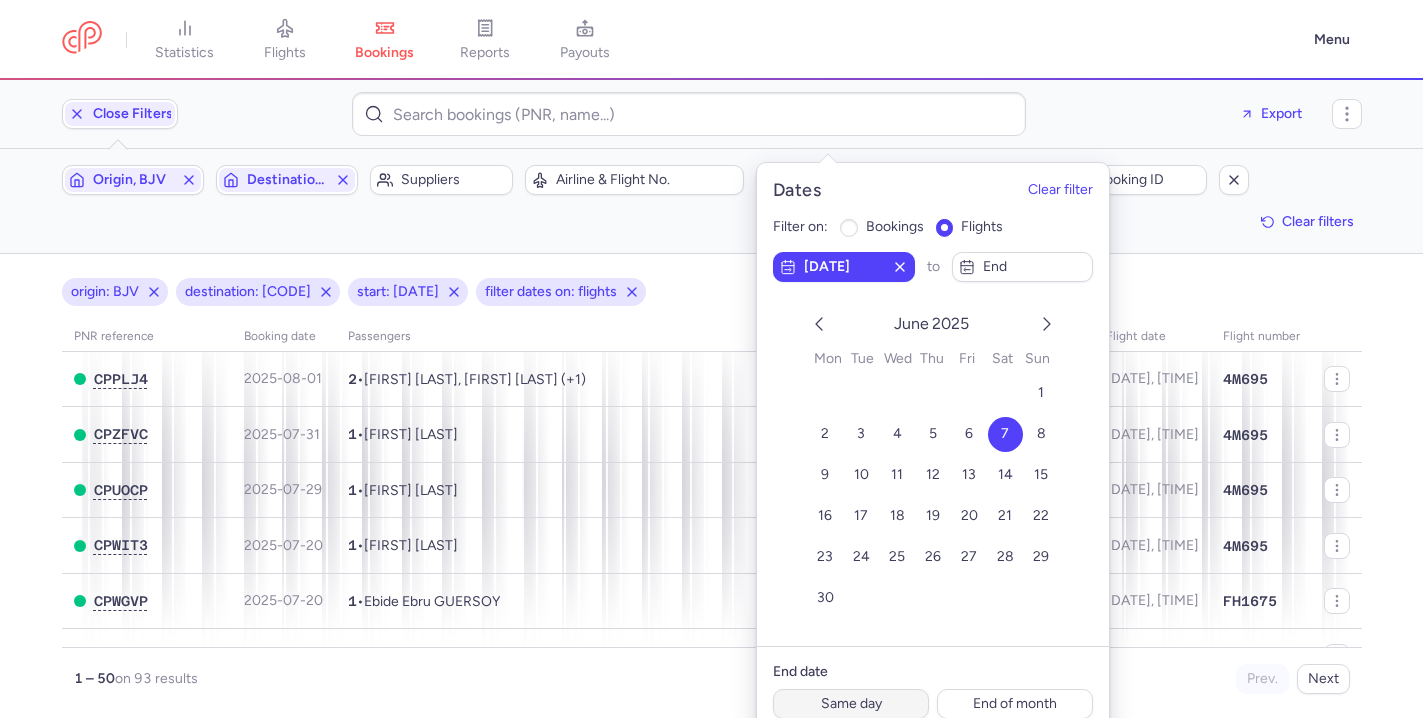 click on "Same day" at bounding box center (851, 704) 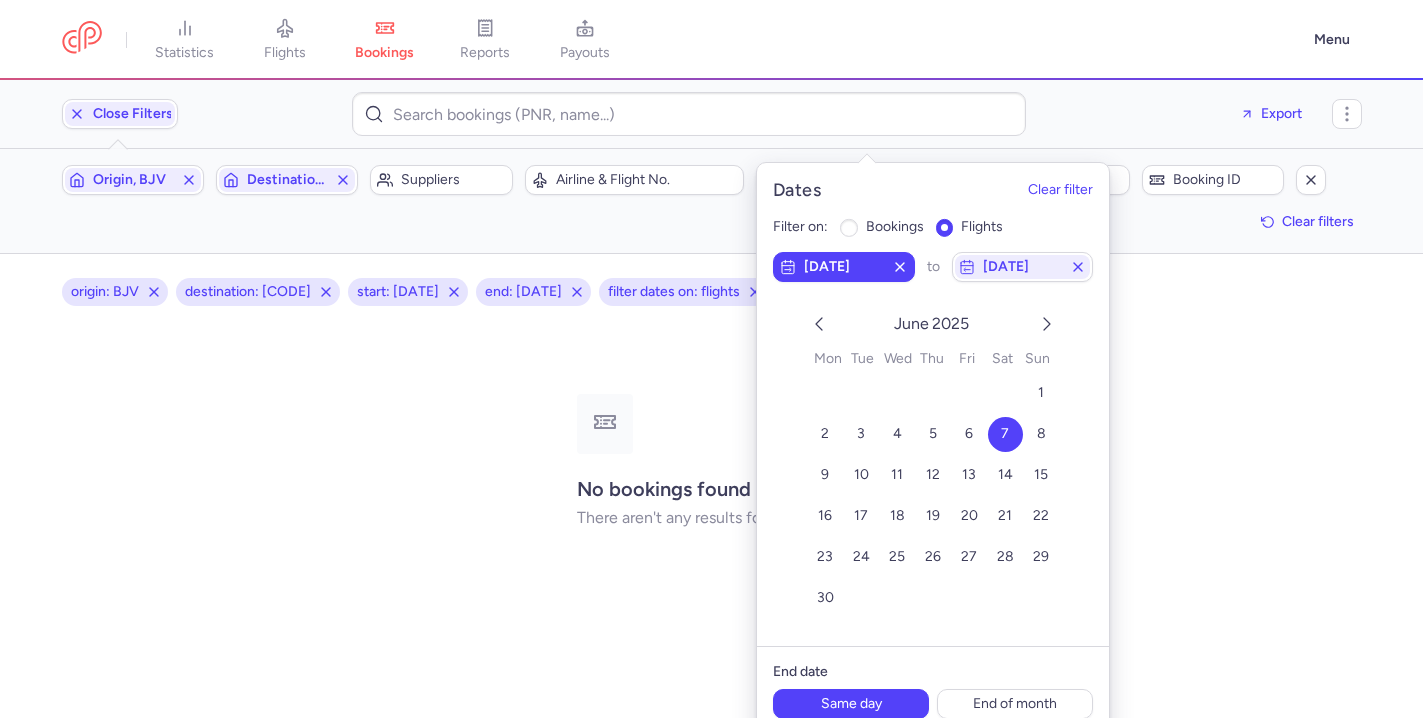 click on "No bookings found There aren't any results for that query." at bounding box center (712, 460) 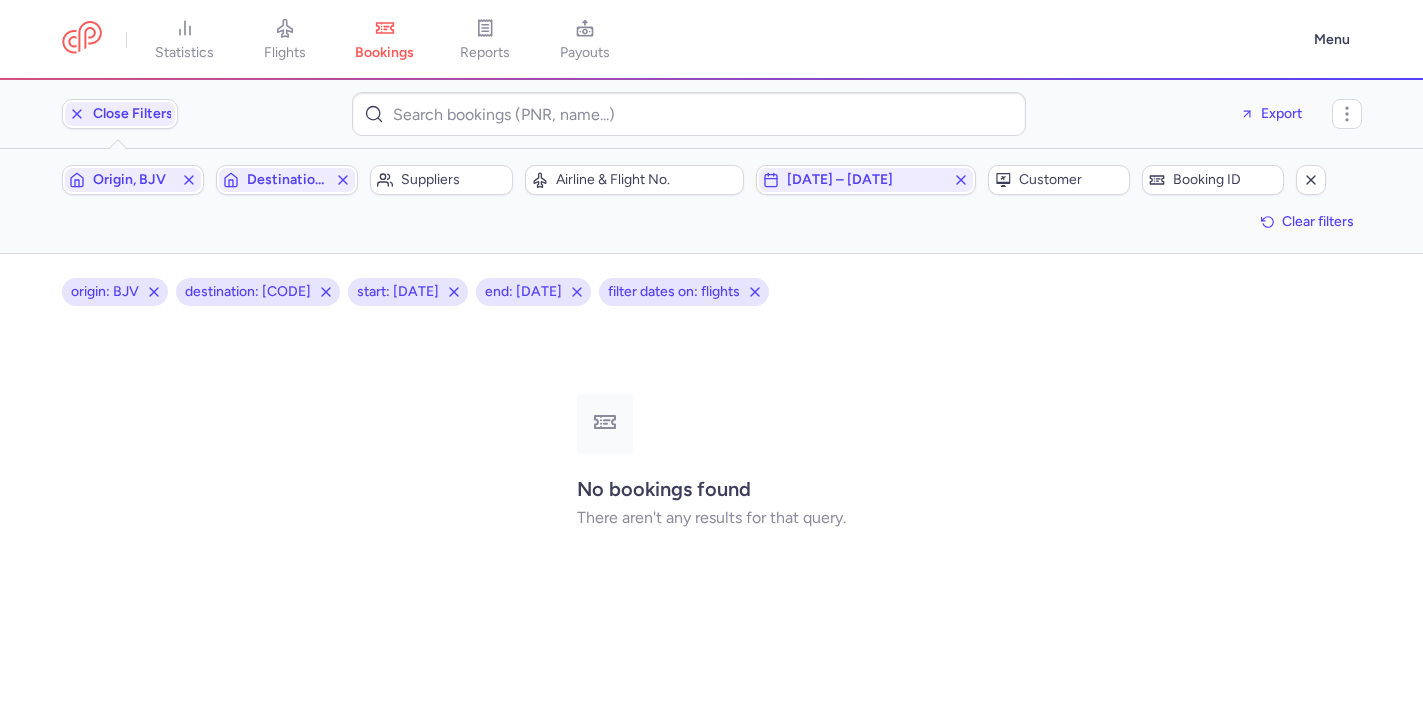 scroll, scrollTop: 0, scrollLeft: 0, axis: both 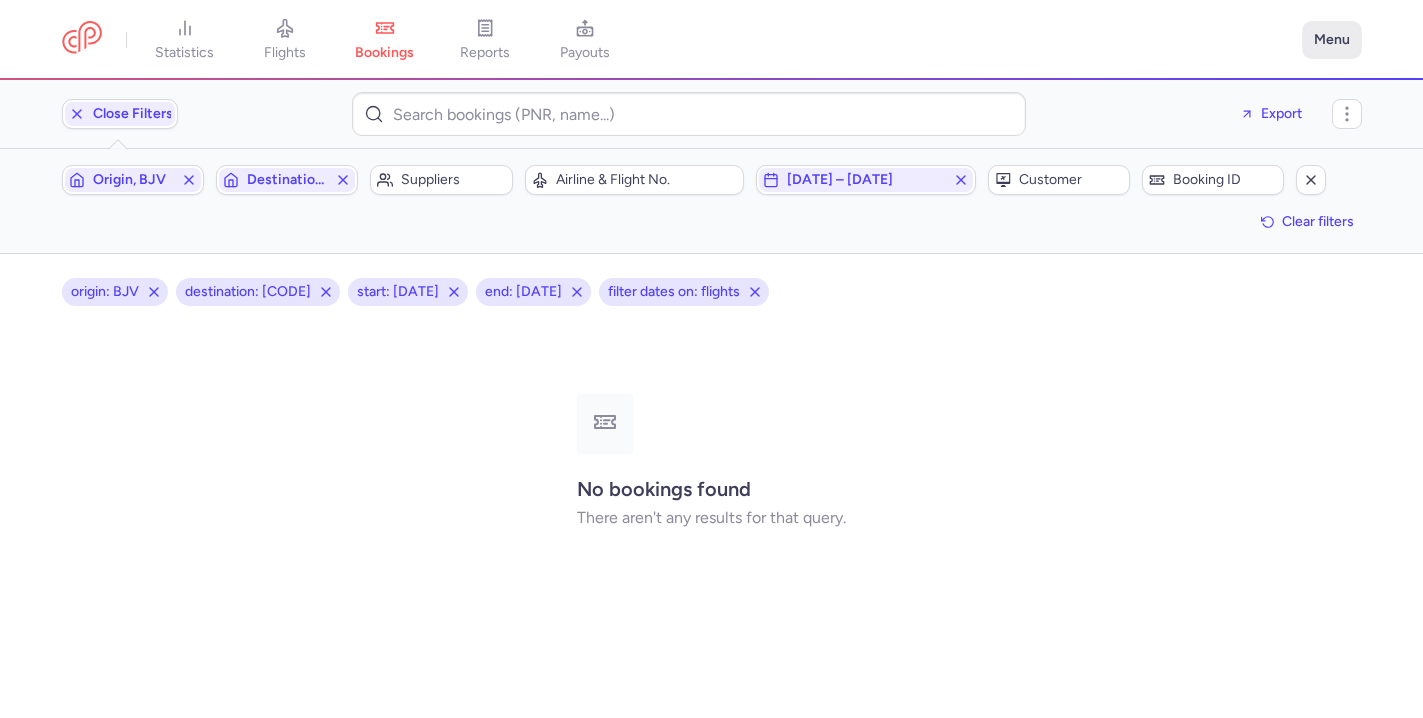 click on "Menu" 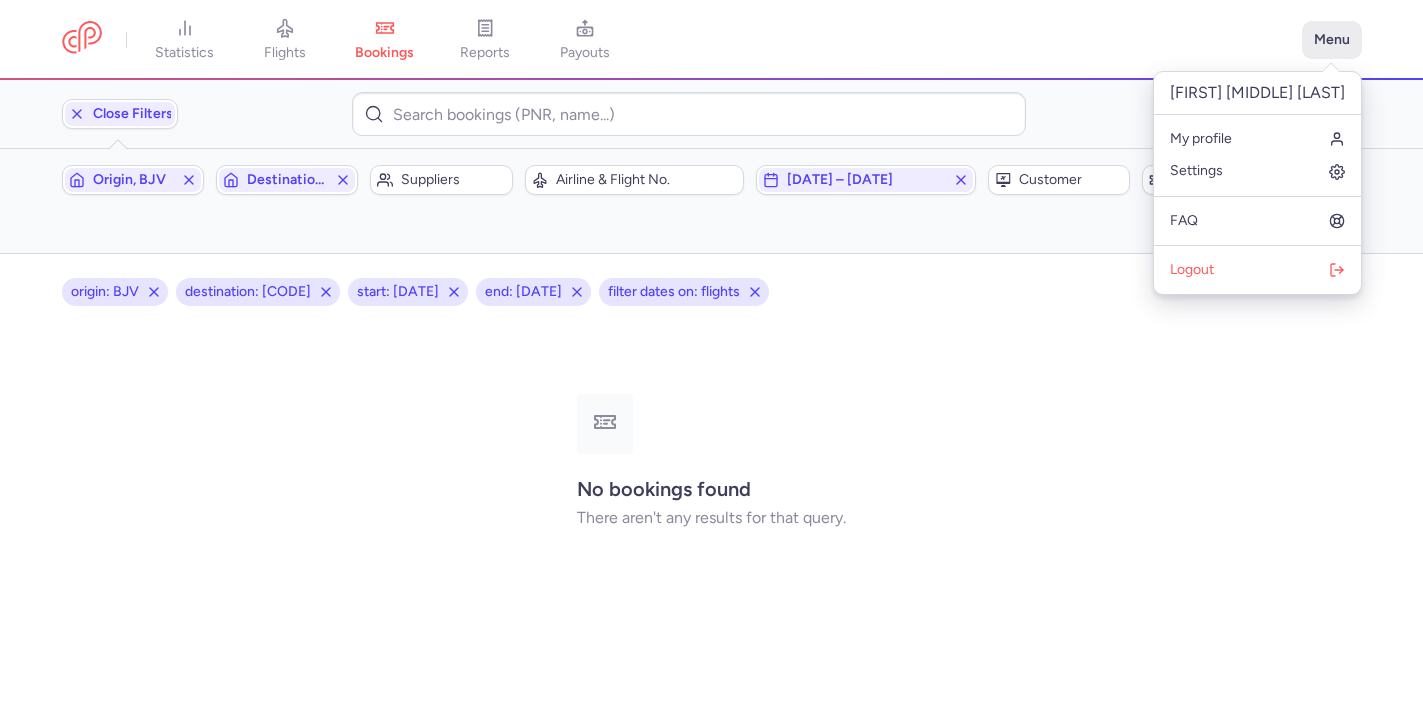 click on "Menu" 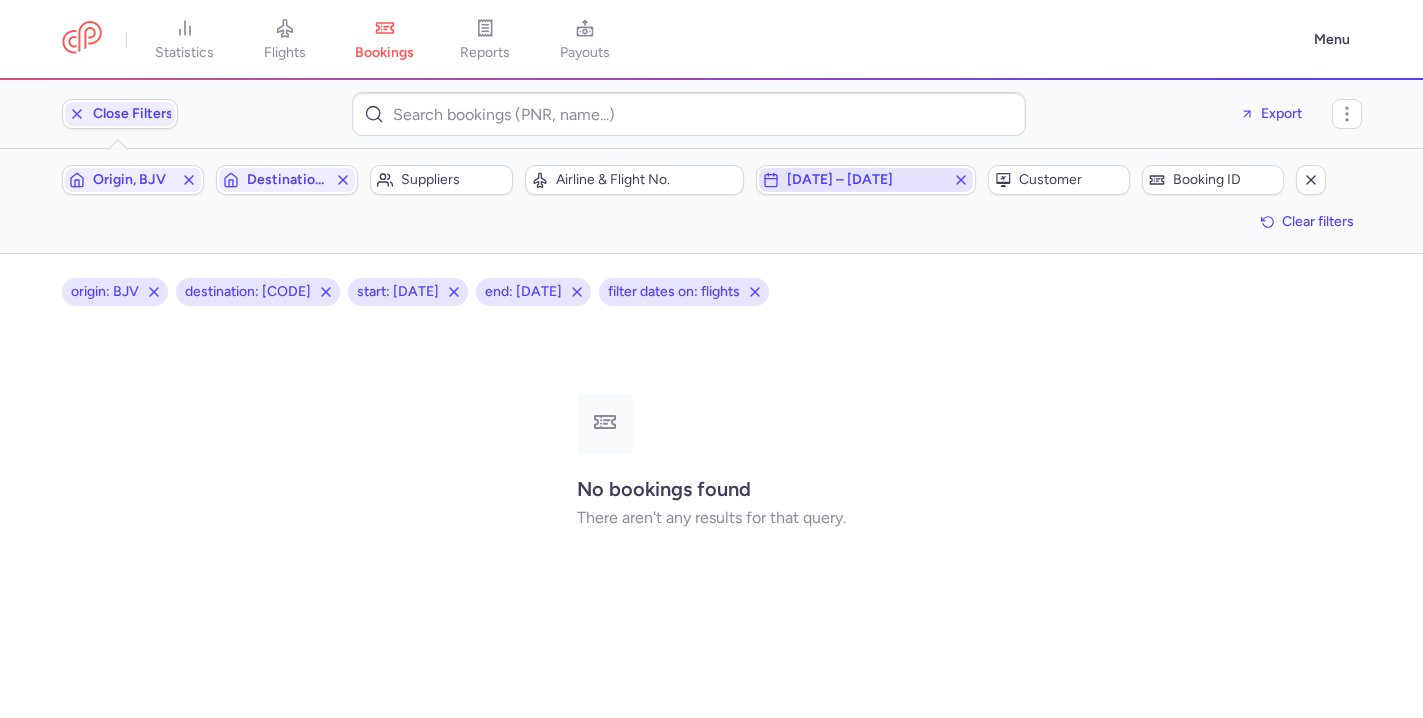 click on "[DATE] – [DATE]" at bounding box center [866, 180] 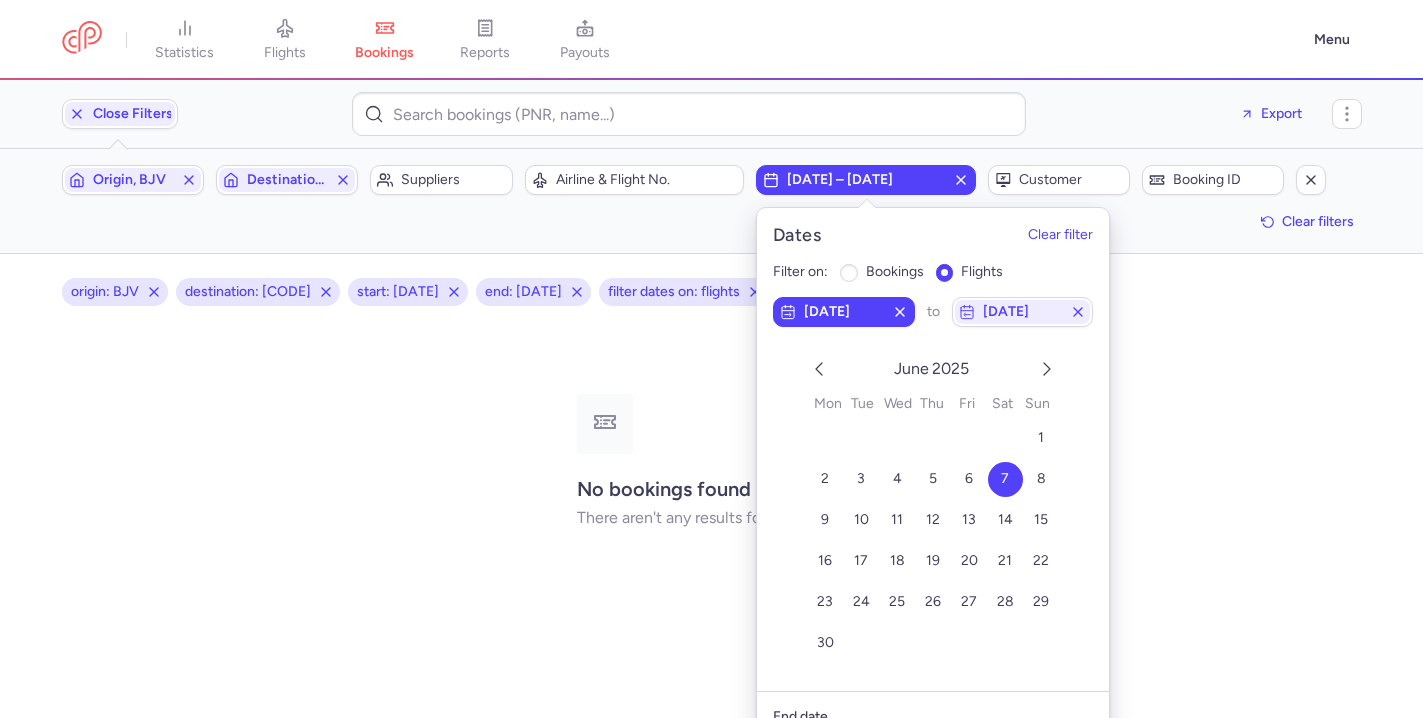 scroll, scrollTop: 69, scrollLeft: 0, axis: vertical 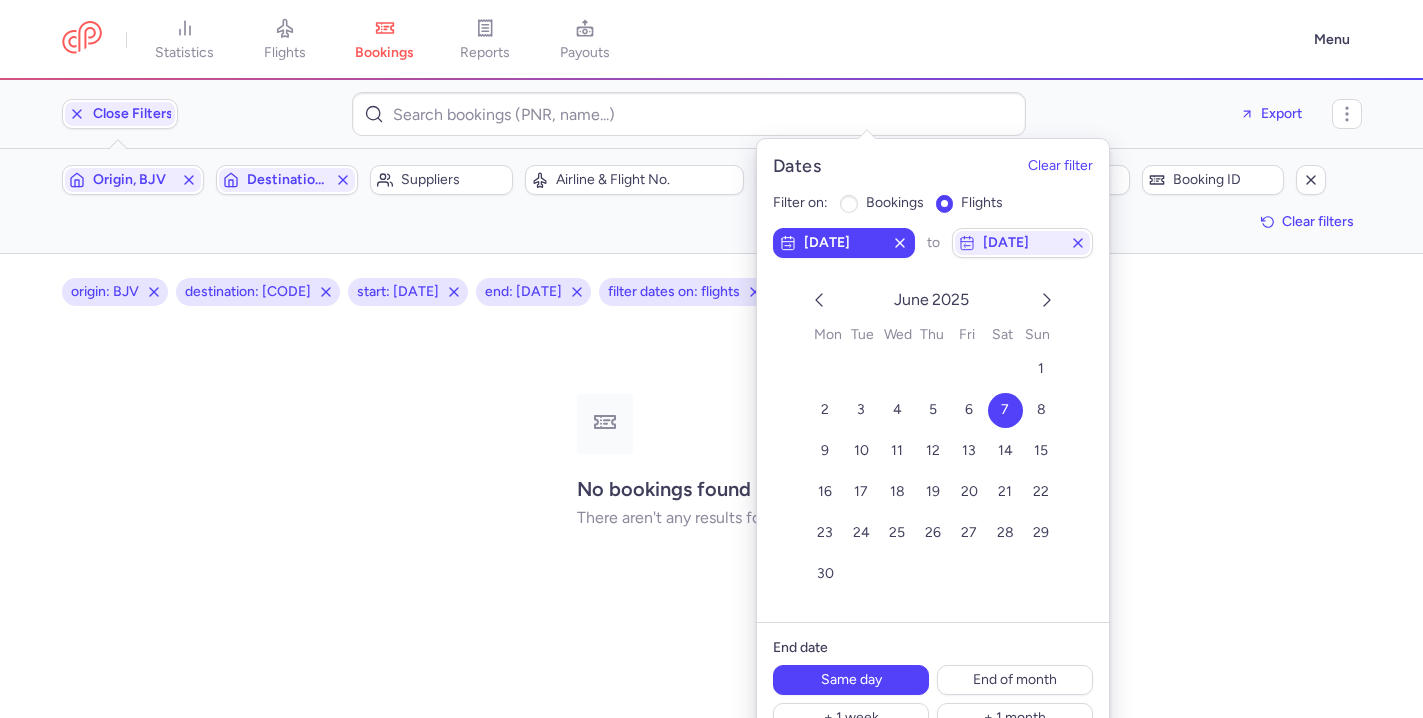 click on "origin: [CODE] destination: [CODE] start: [DATE] end: [DATE] filter dates on: flights" at bounding box center [712, 292] 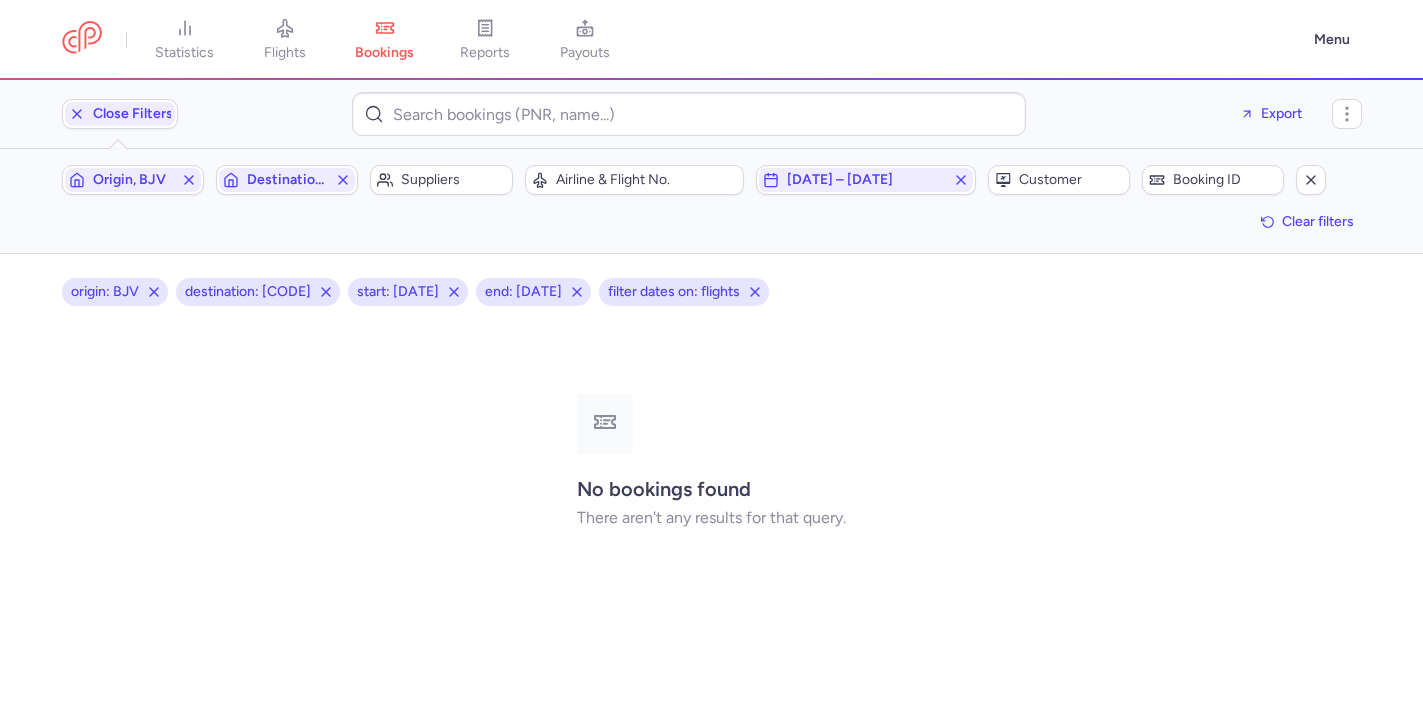 scroll, scrollTop: 0, scrollLeft: 0, axis: both 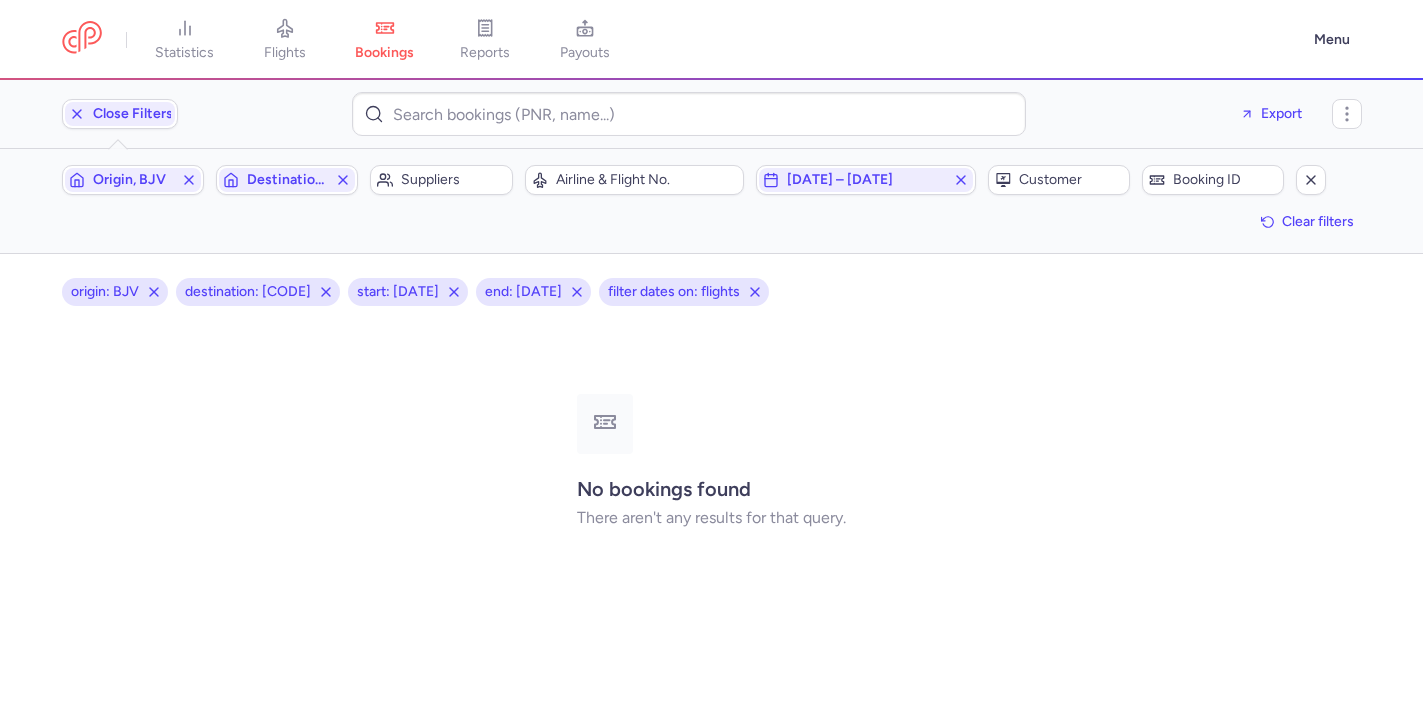 type 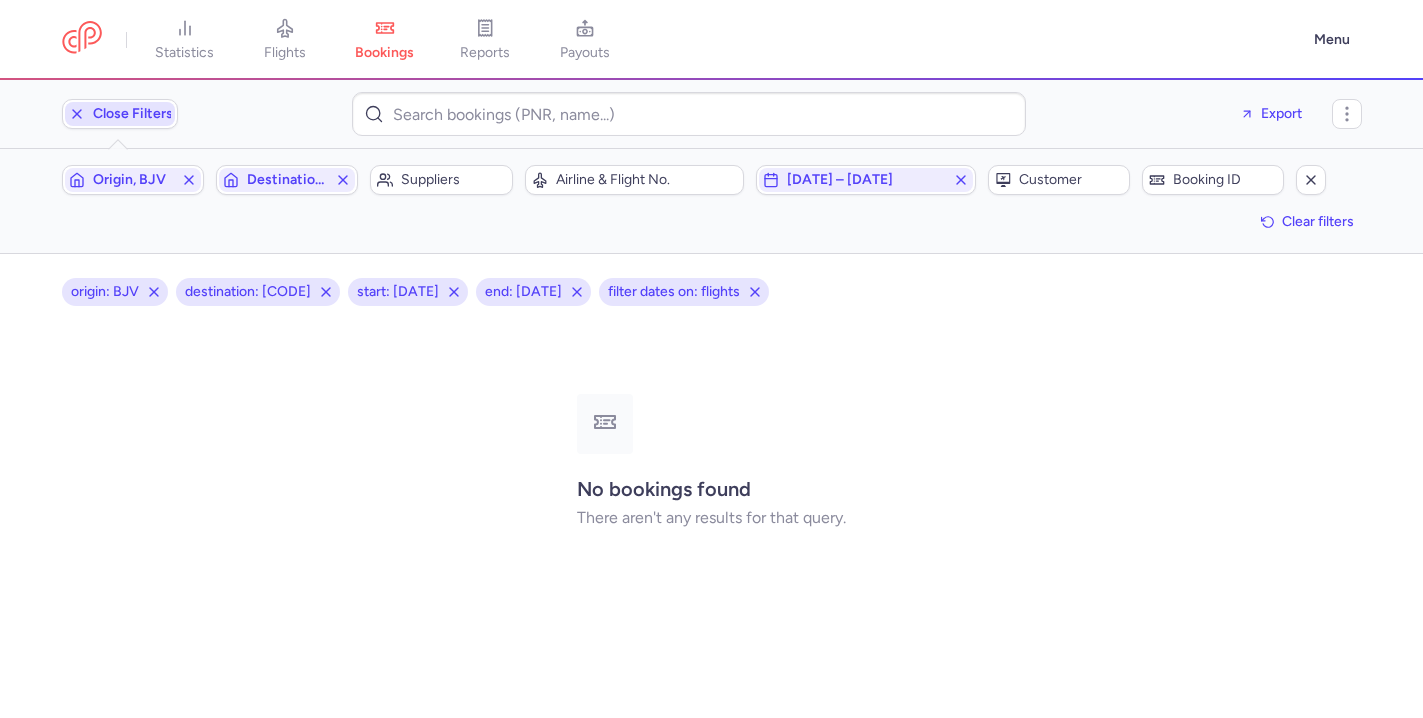 click 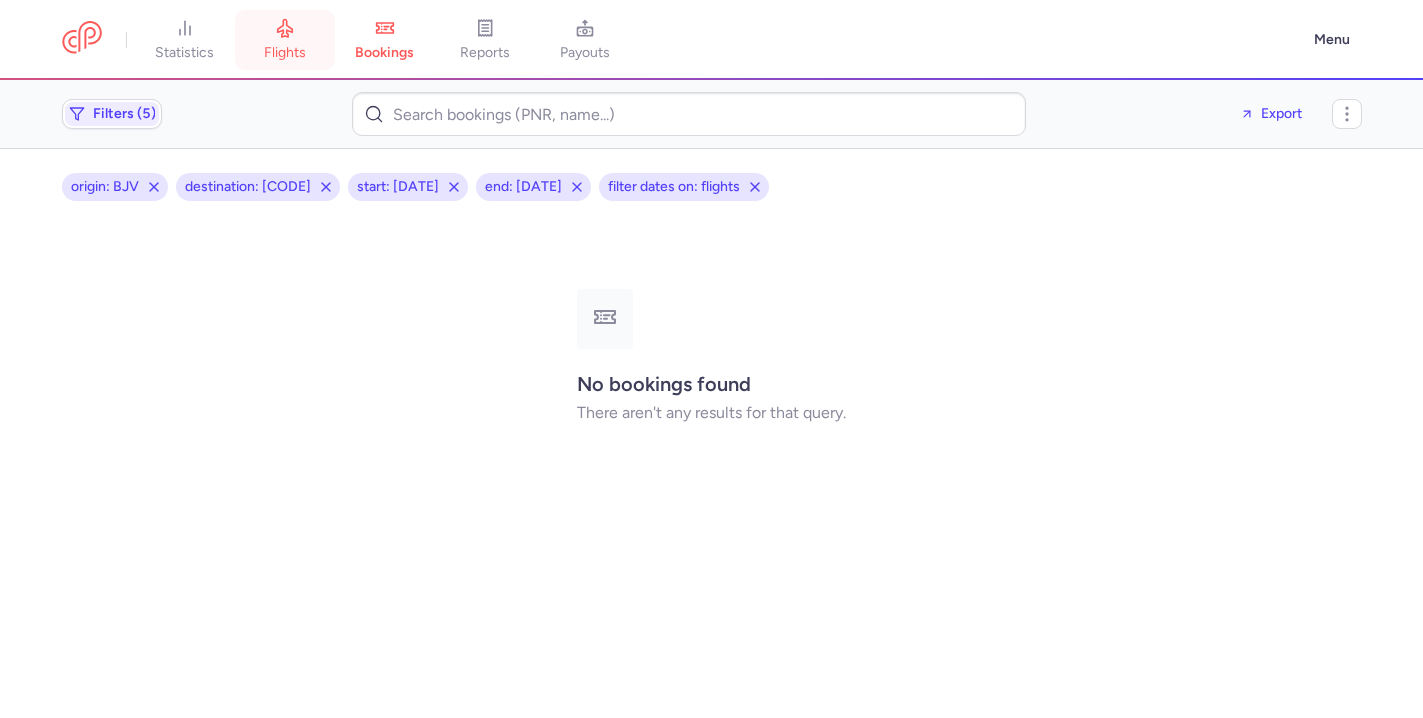 click on "flights" at bounding box center (285, 40) 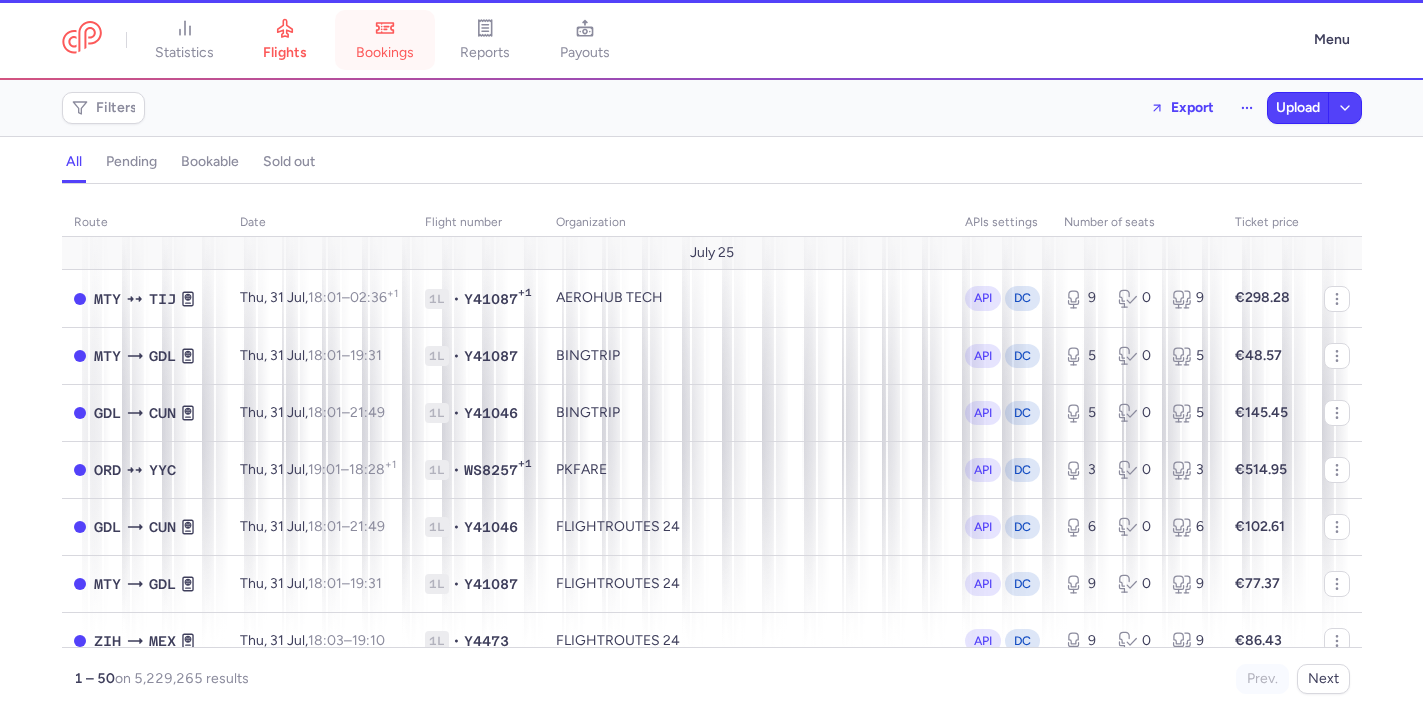 click 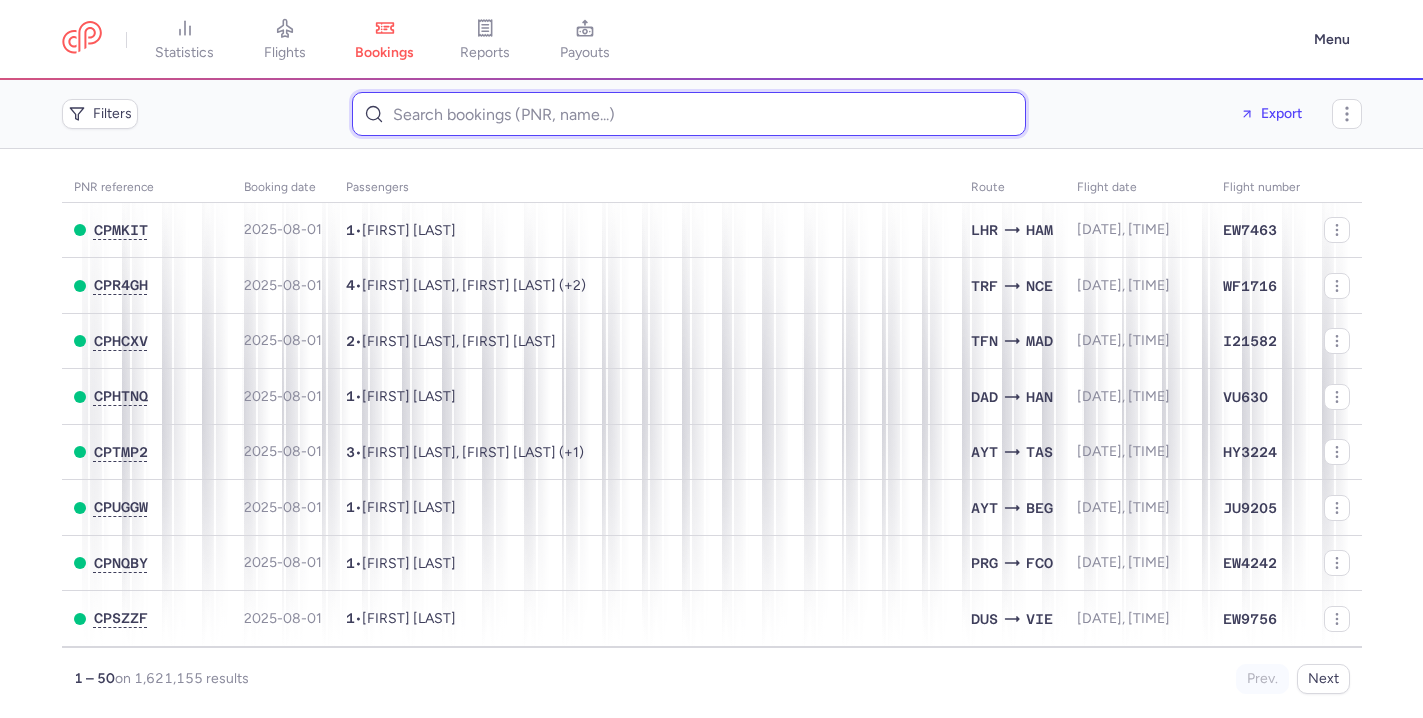 click at bounding box center [689, 114] 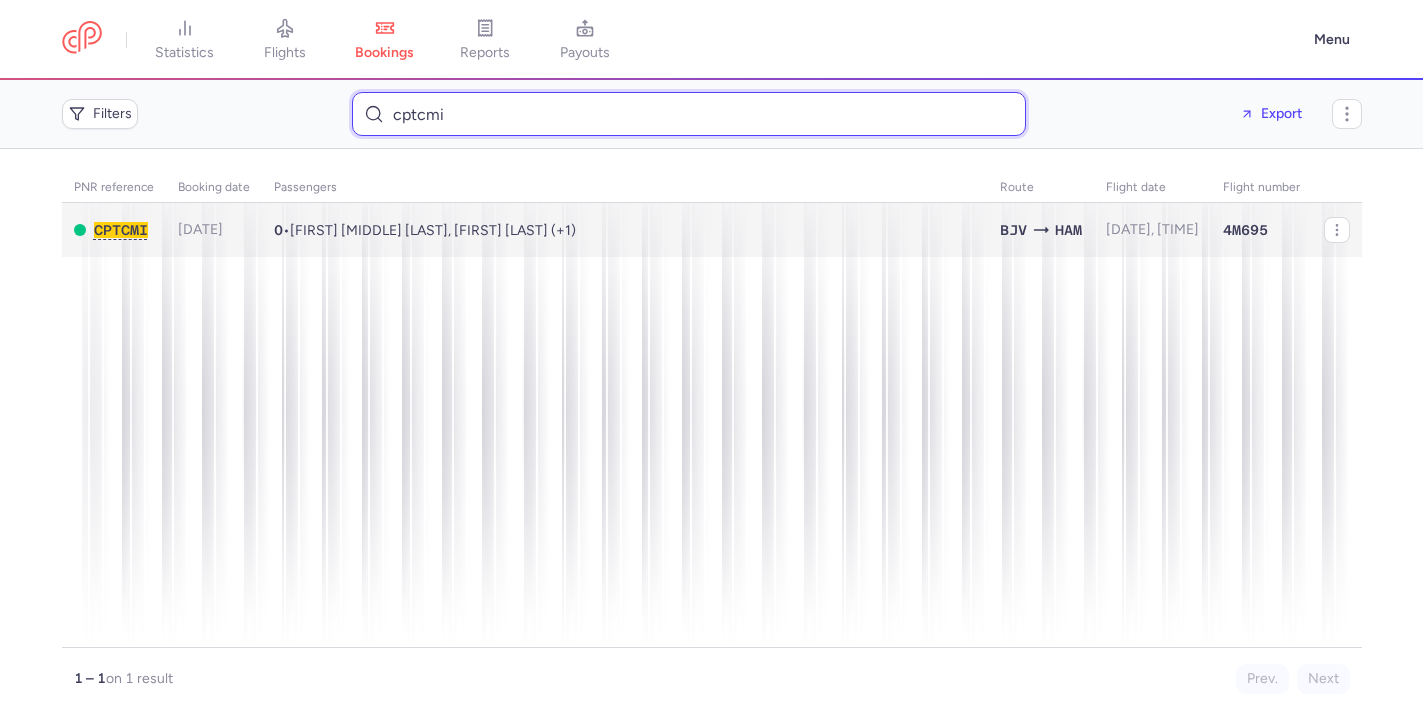 type on "cptcmi" 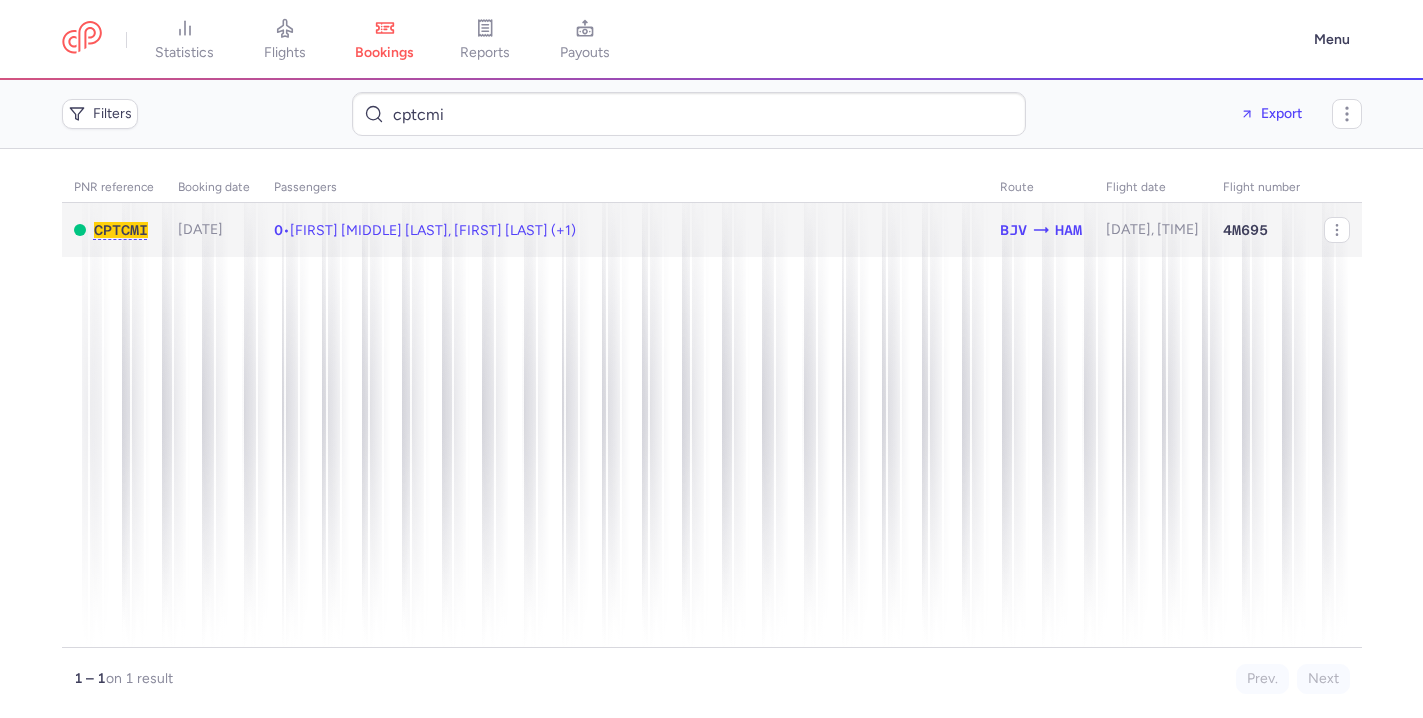 click on "0 • [FIRST] [MIDDLE] [LAST], [FIRST] [LAST] (+1)" 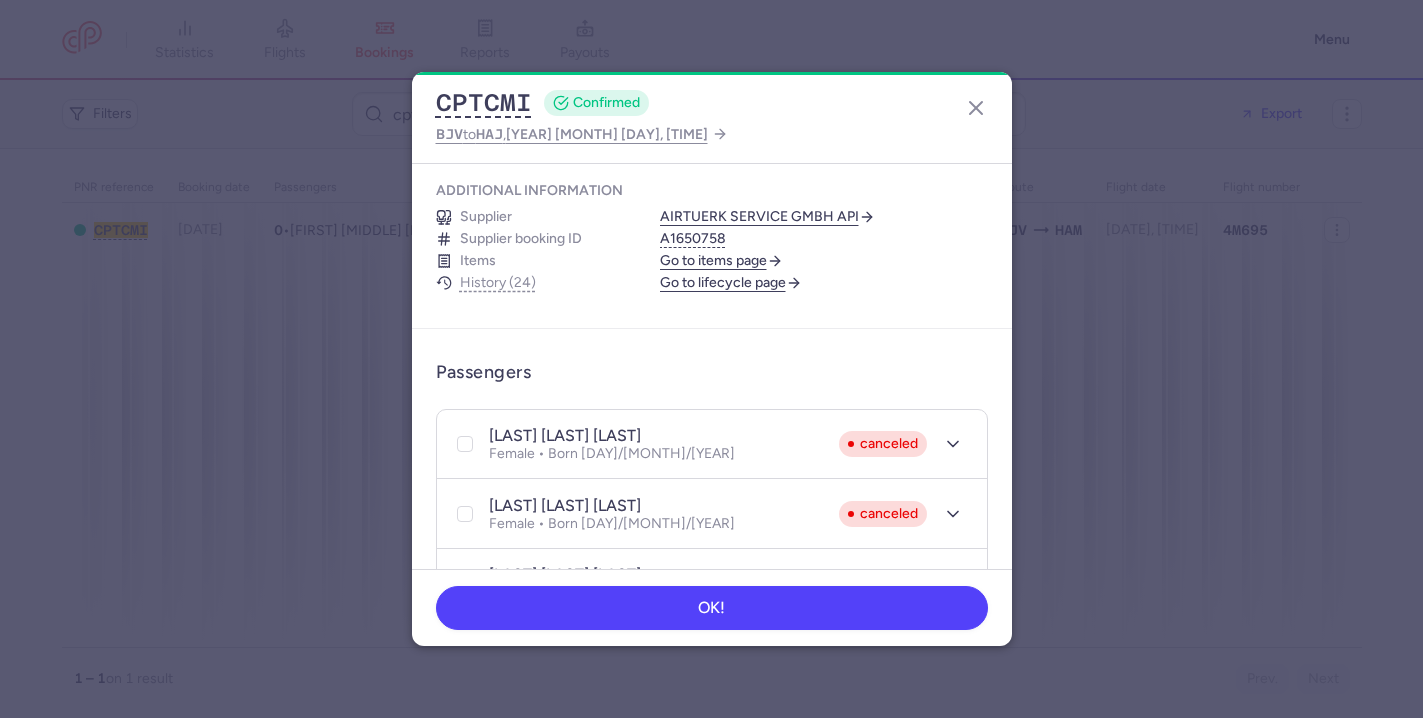 scroll, scrollTop: 224, scrollLeft: 0, axis: vertical 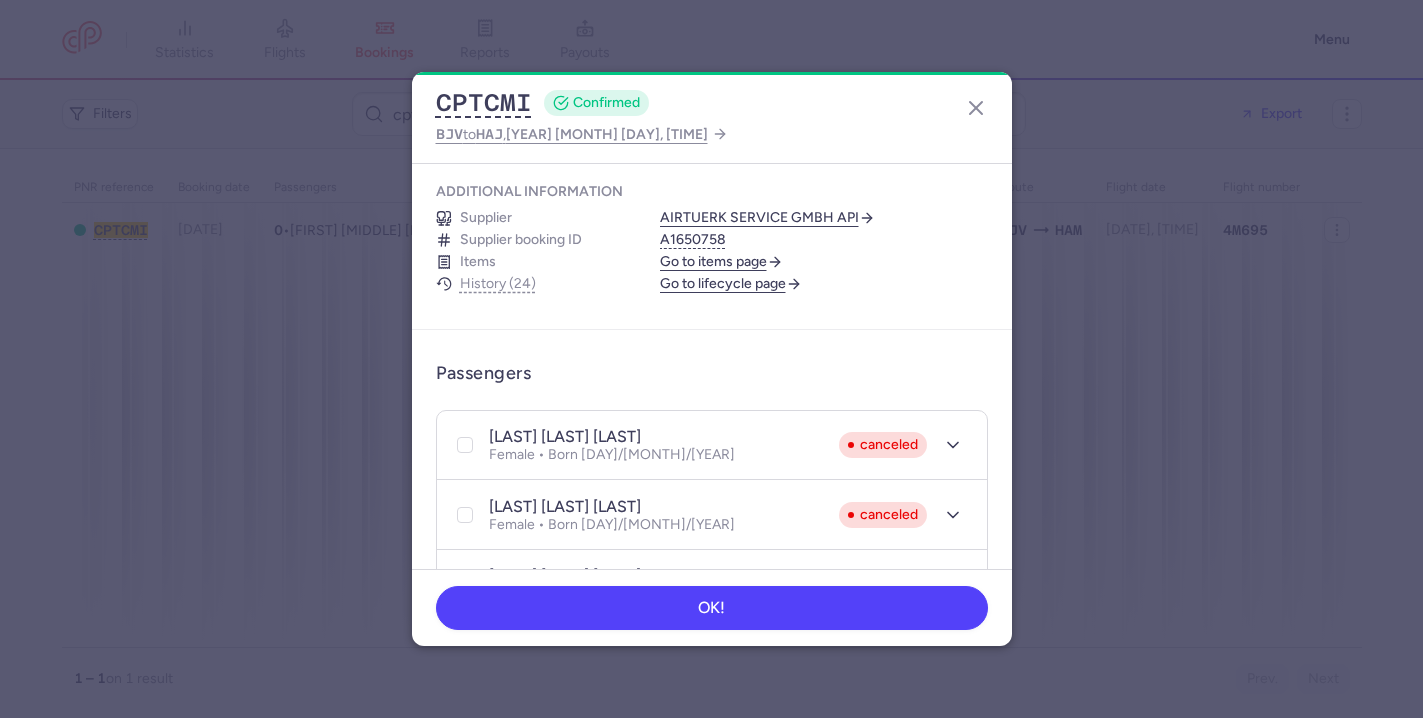 click on "Go to lifecycle page" at bounding box center [731, 284] 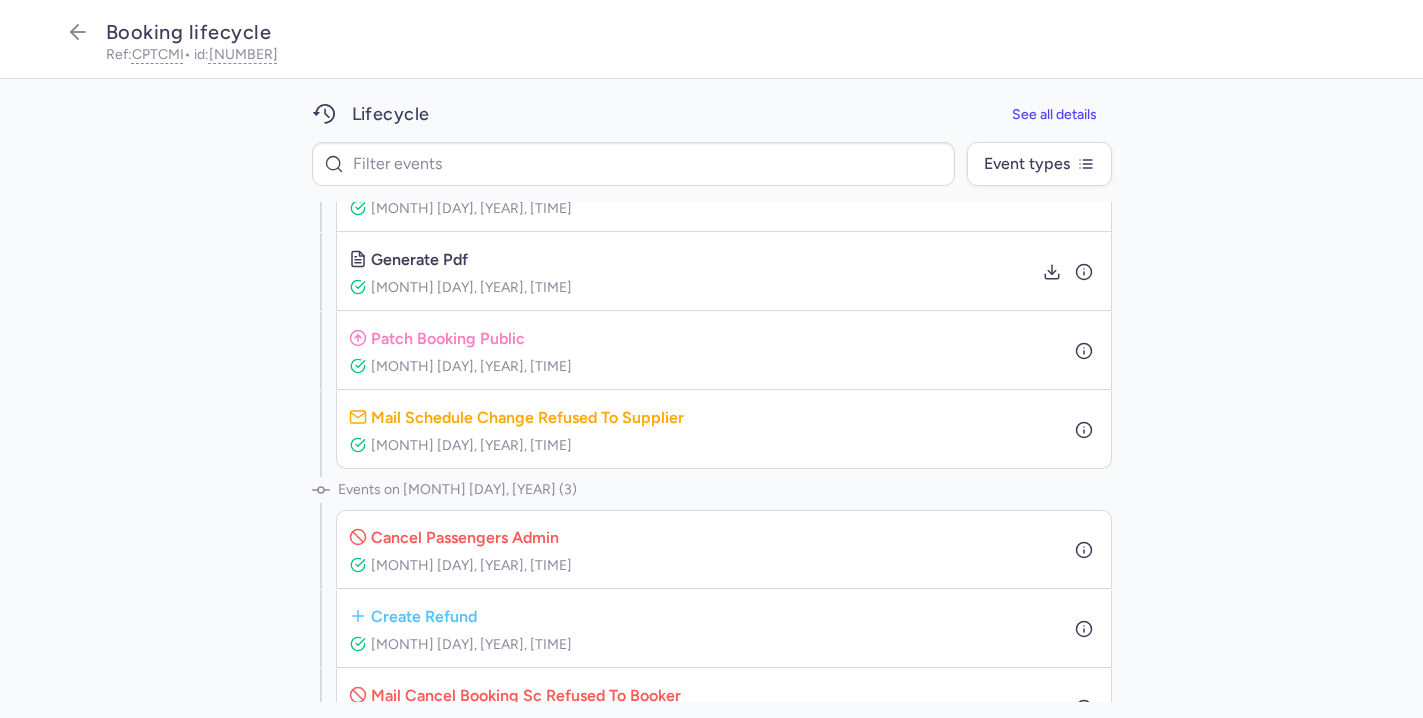 scroll, scrollTop: 1541, scrollLeft: 0, axis: vertical 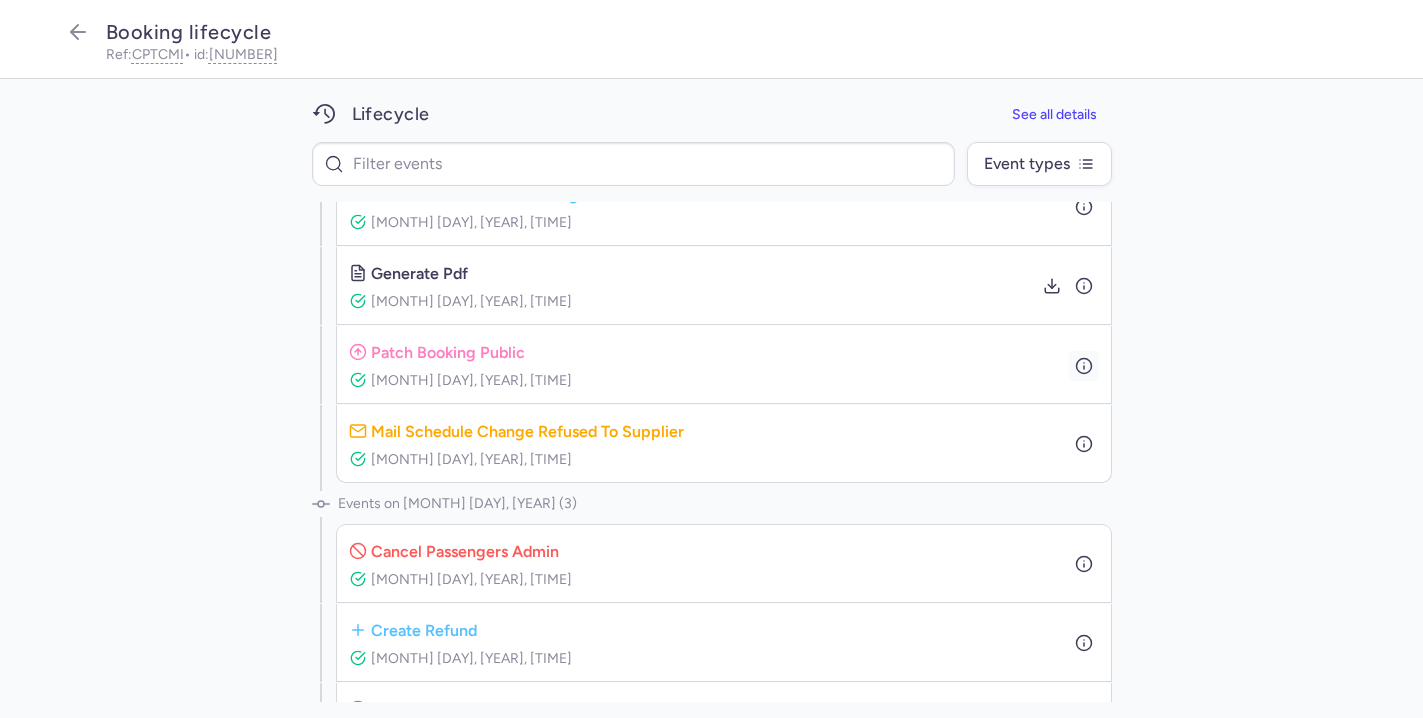 click 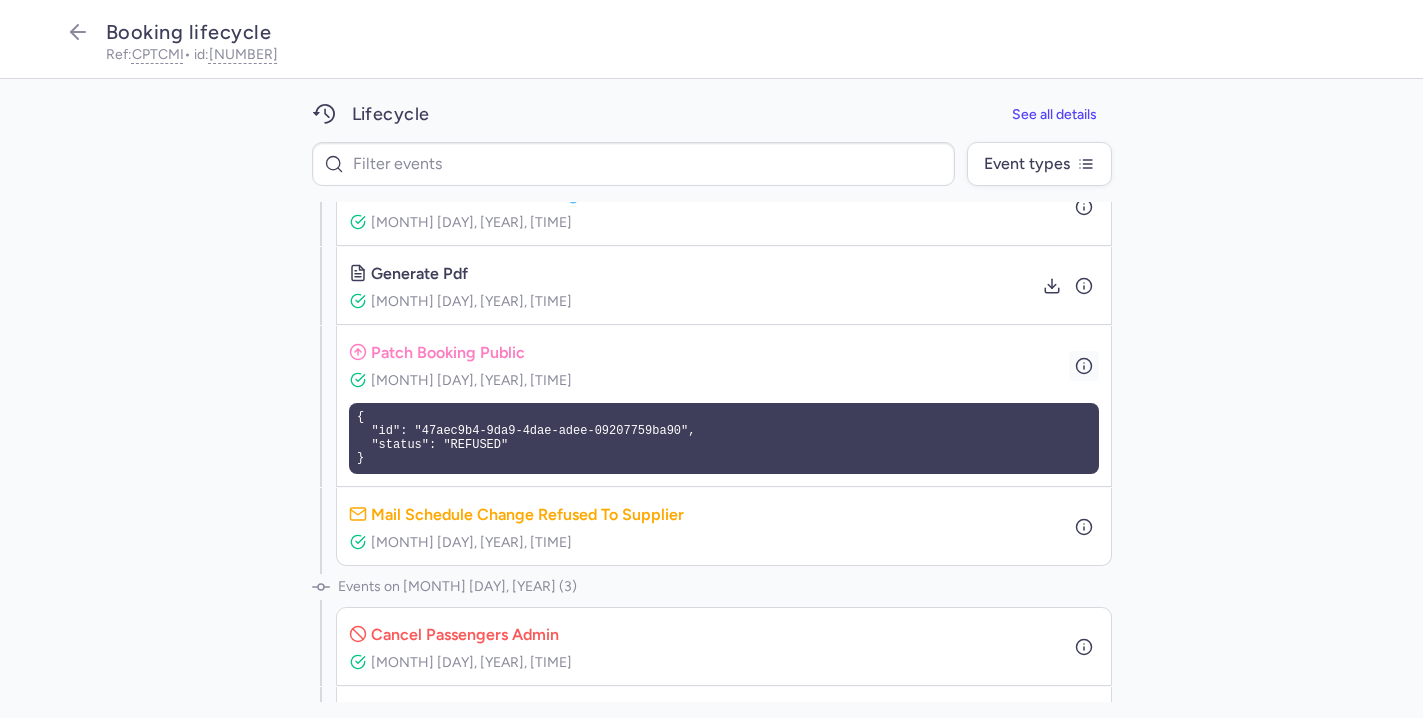click 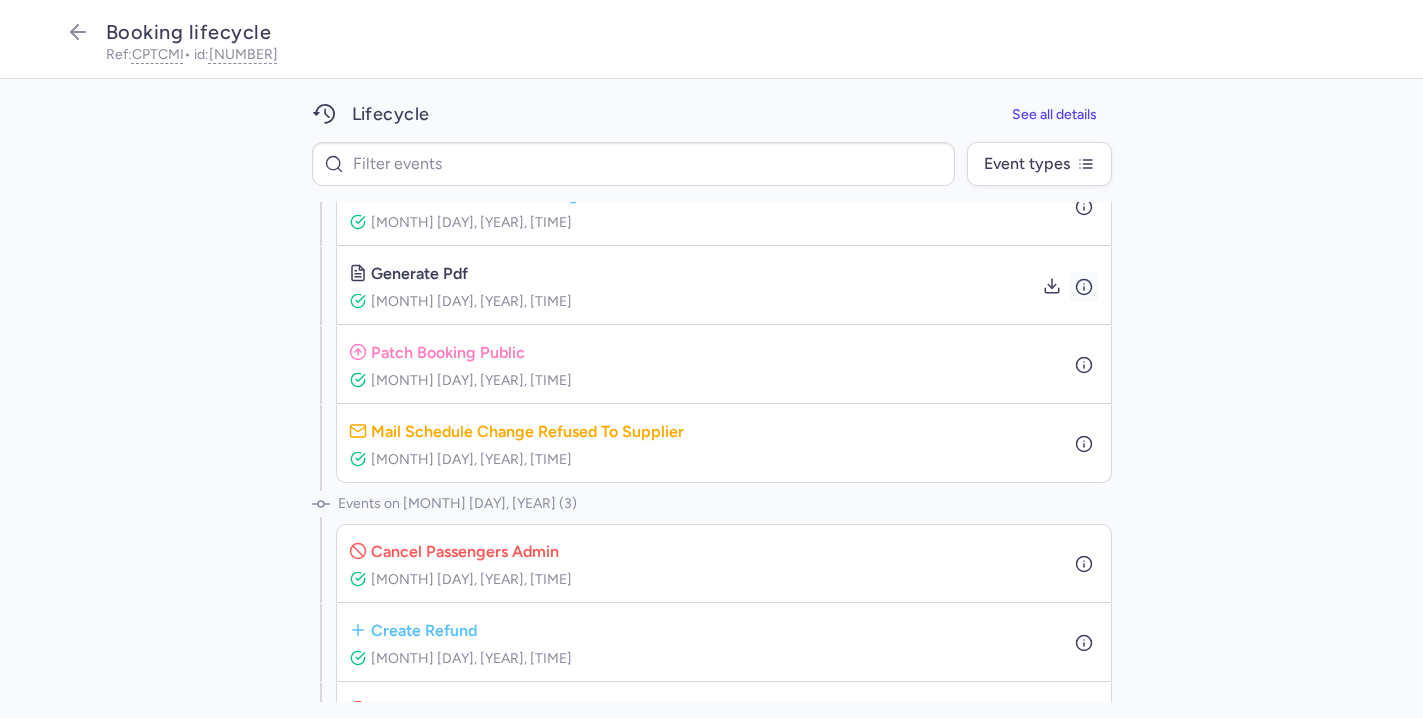 click 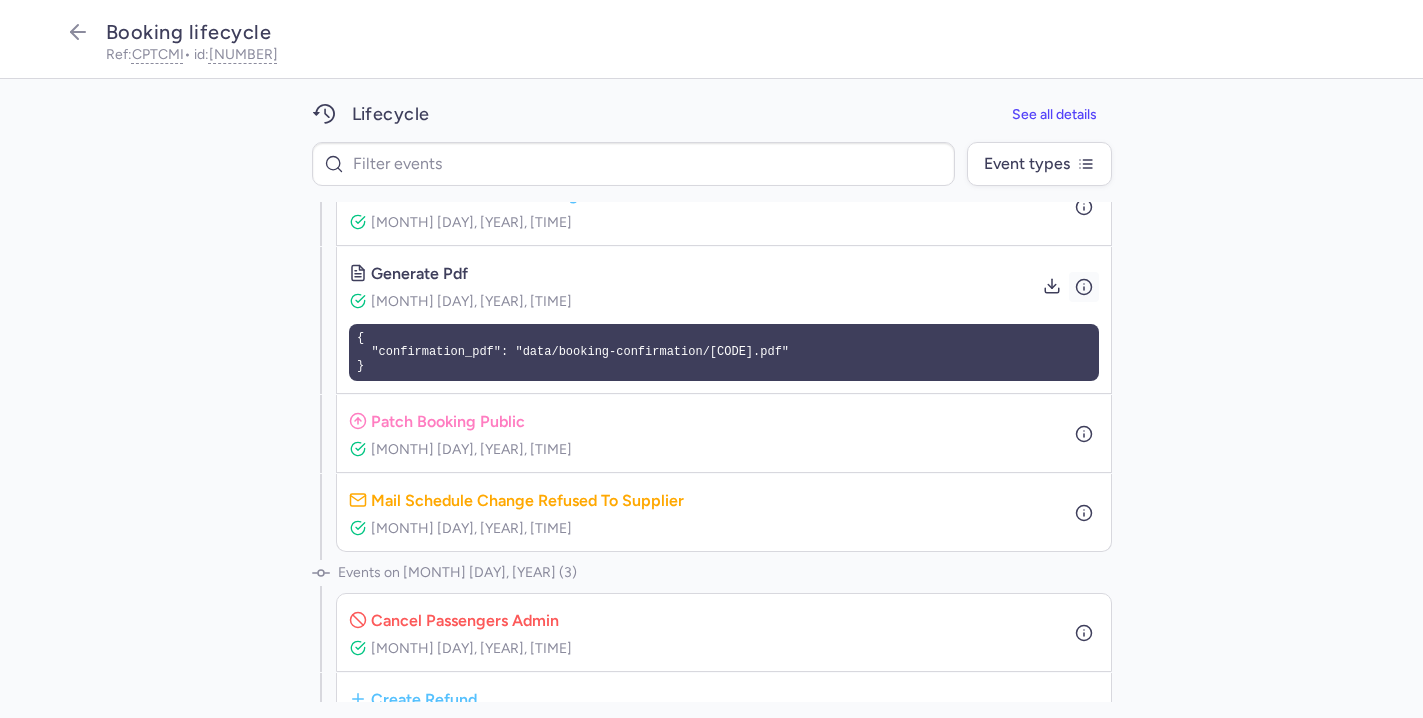 click 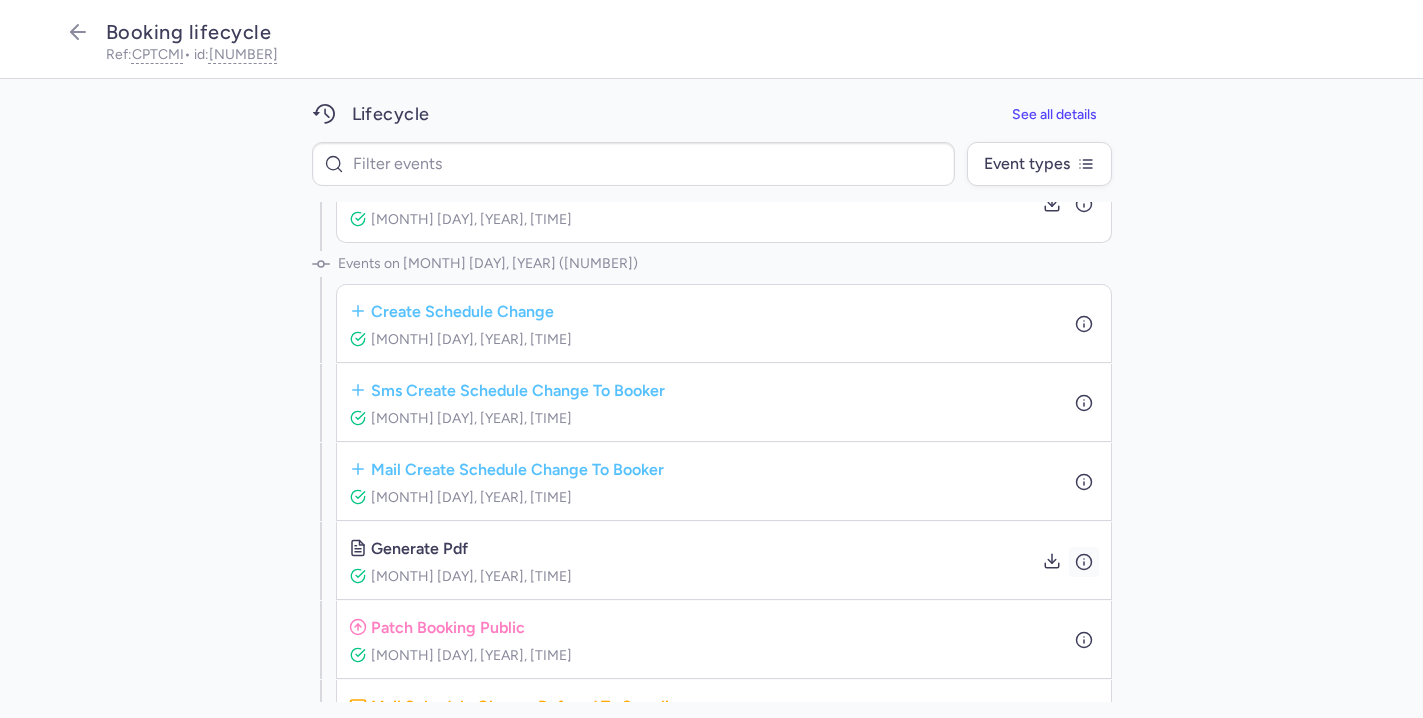 scroll, scrollTop: 1253, scrollLeft: 0, axis: vertical 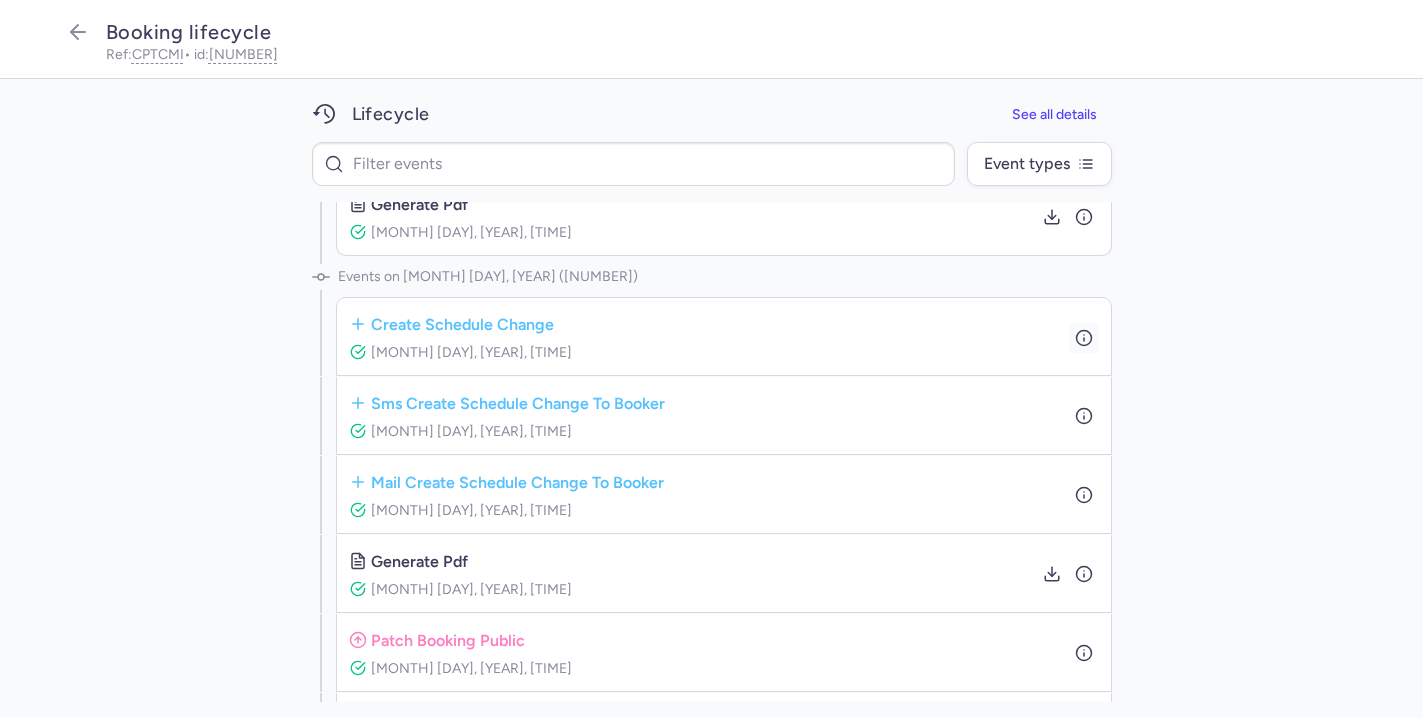 click 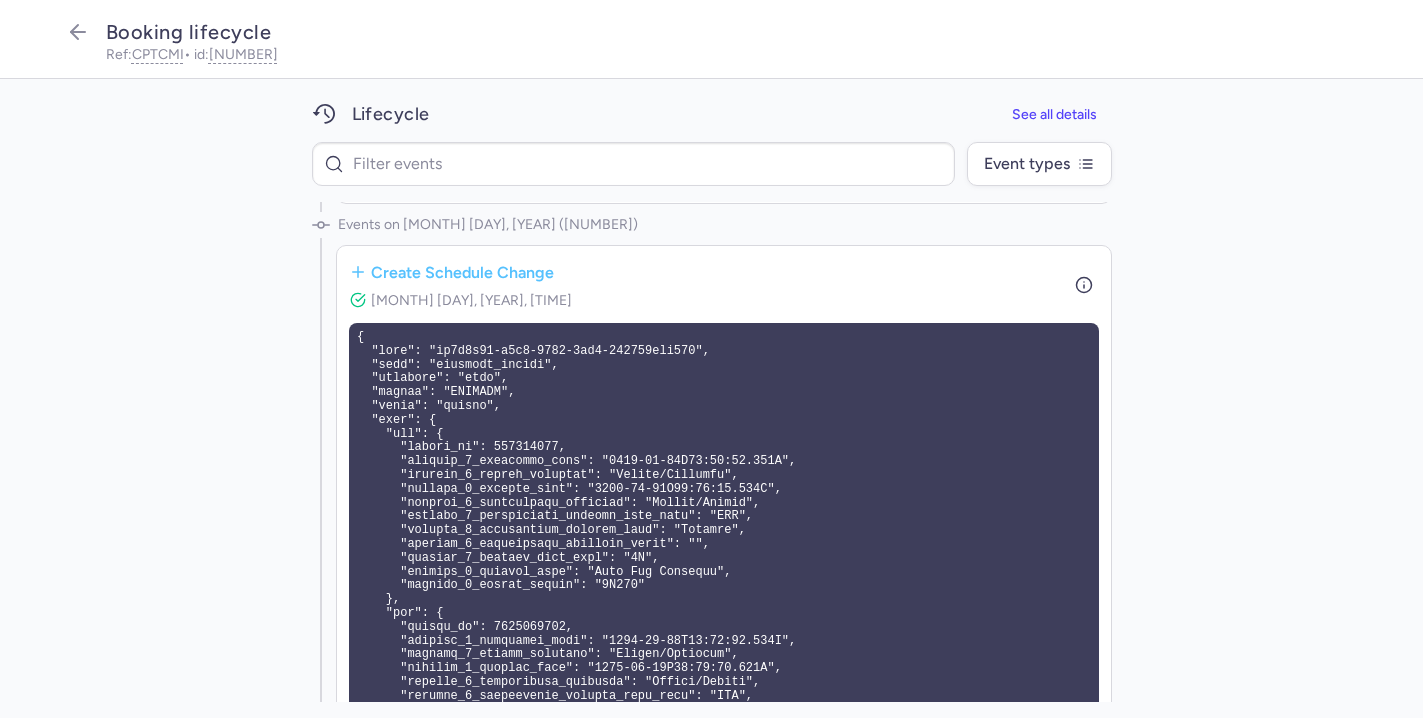 scroll, scrollTop: 1303, scrollLeft: 0, axis: vertical 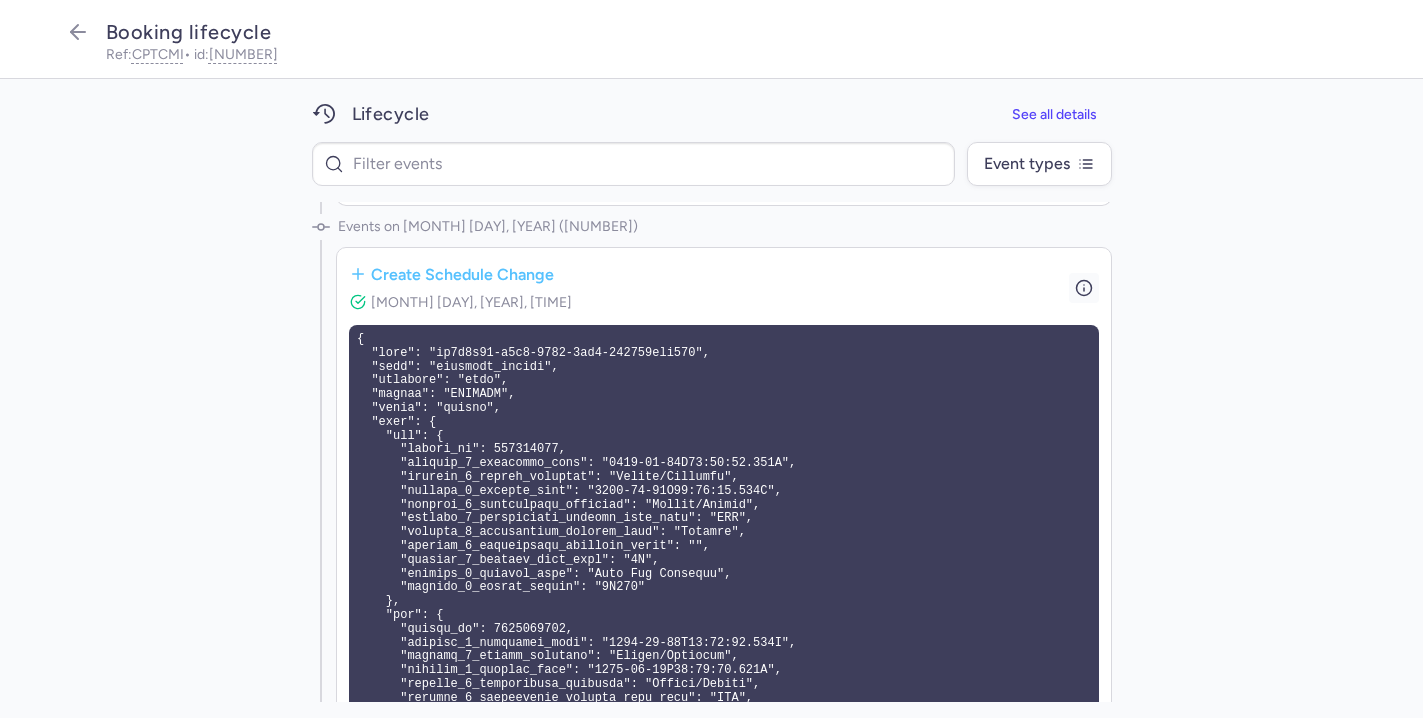 click 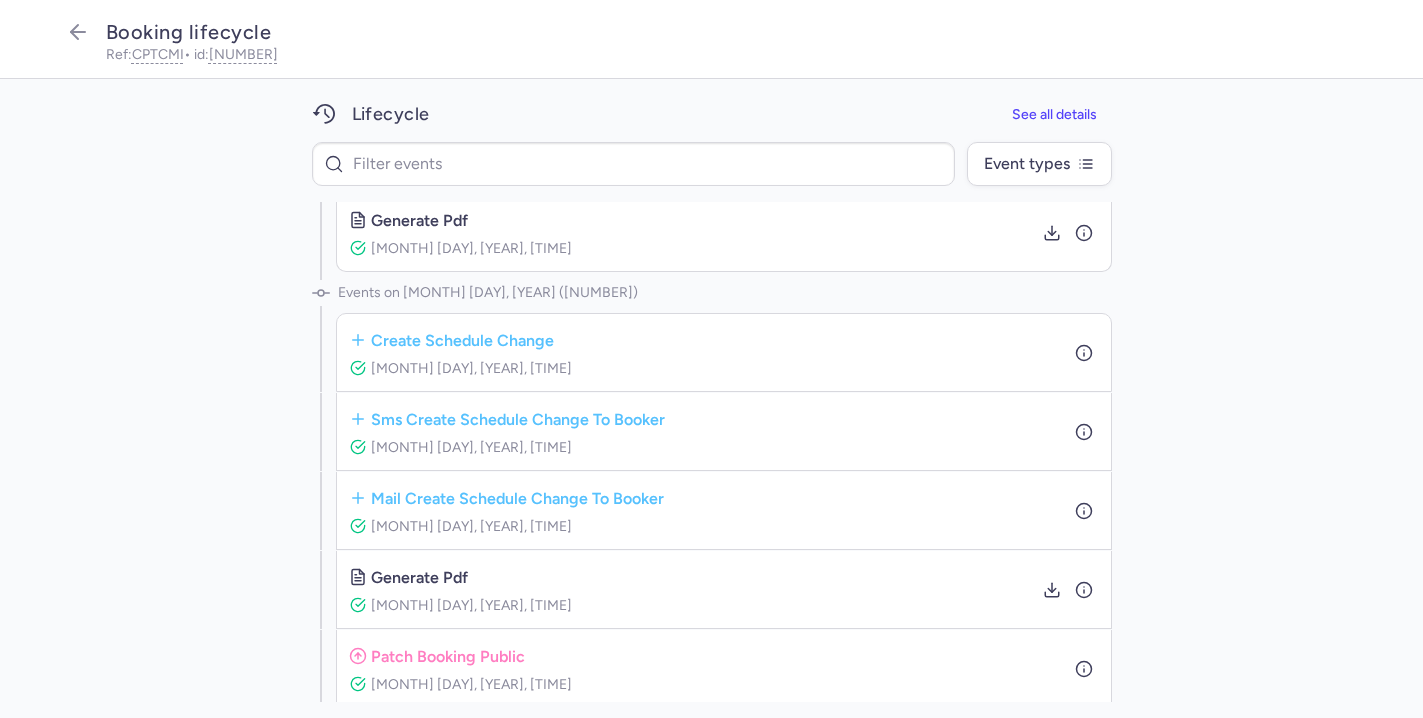 scroll, scrollTop: 1236, scrollLeft: 0, axis: vertical 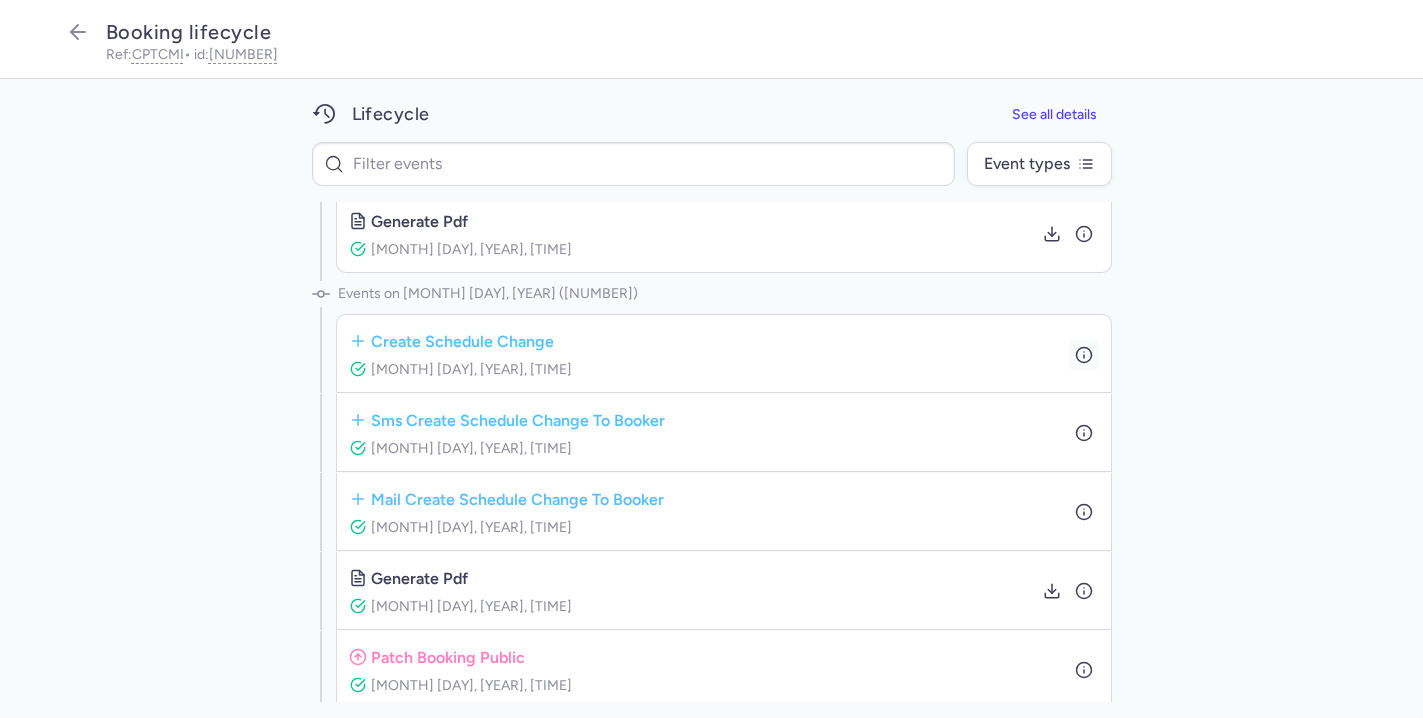 click 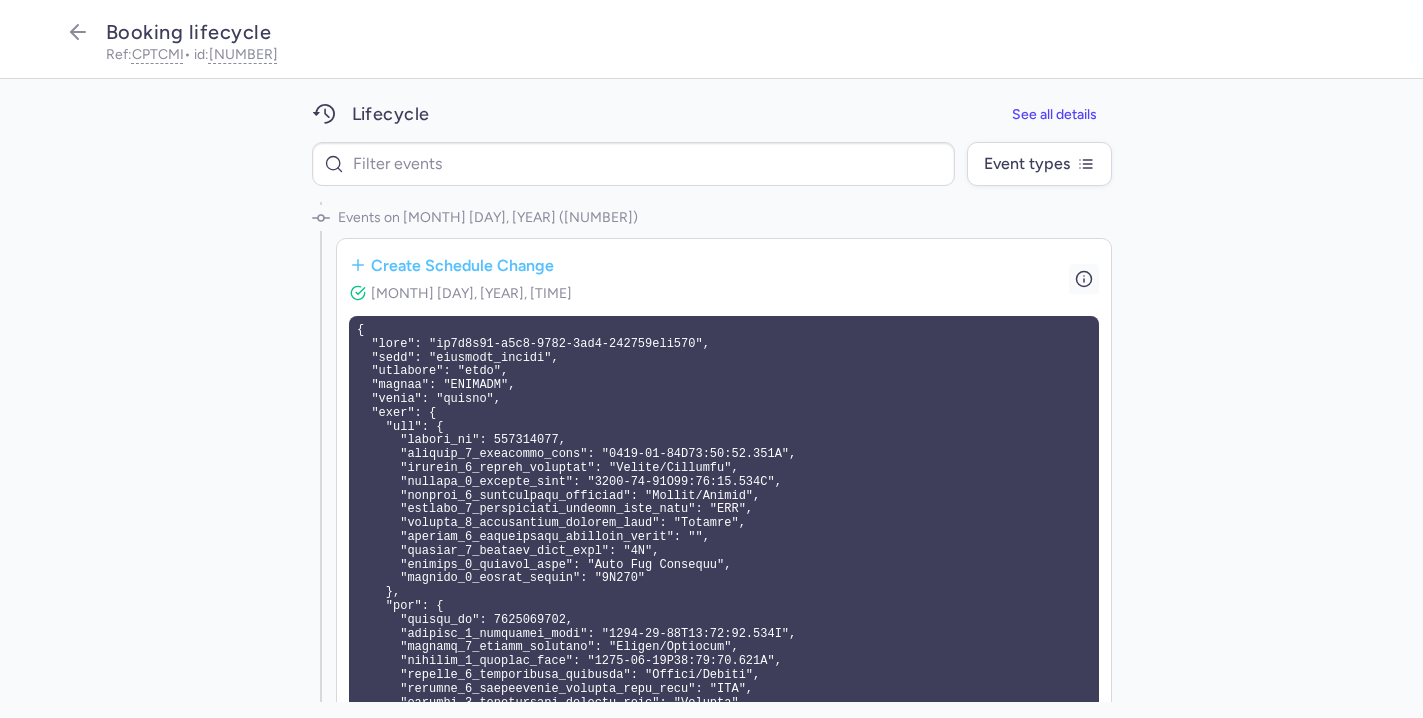 scroll, scrollTop: 1291, scrollLeft: 0, axis: vertical 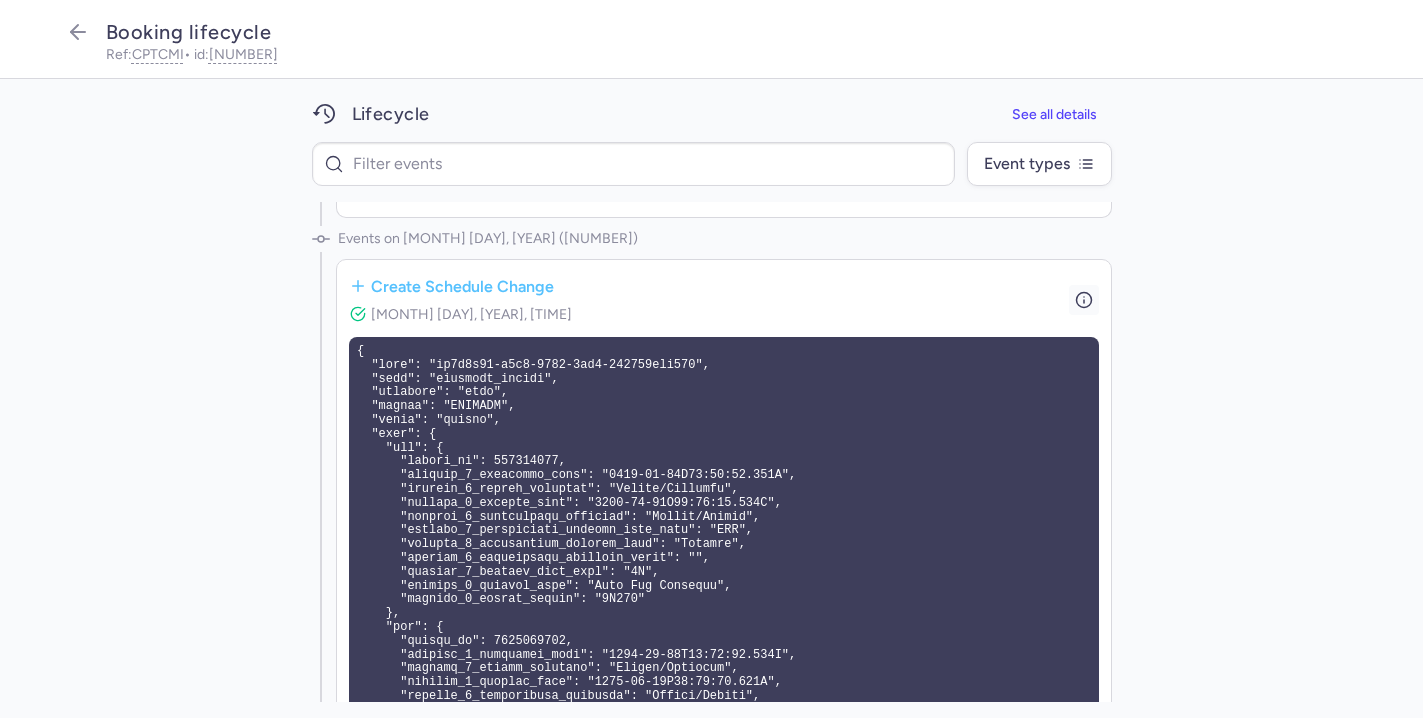 click 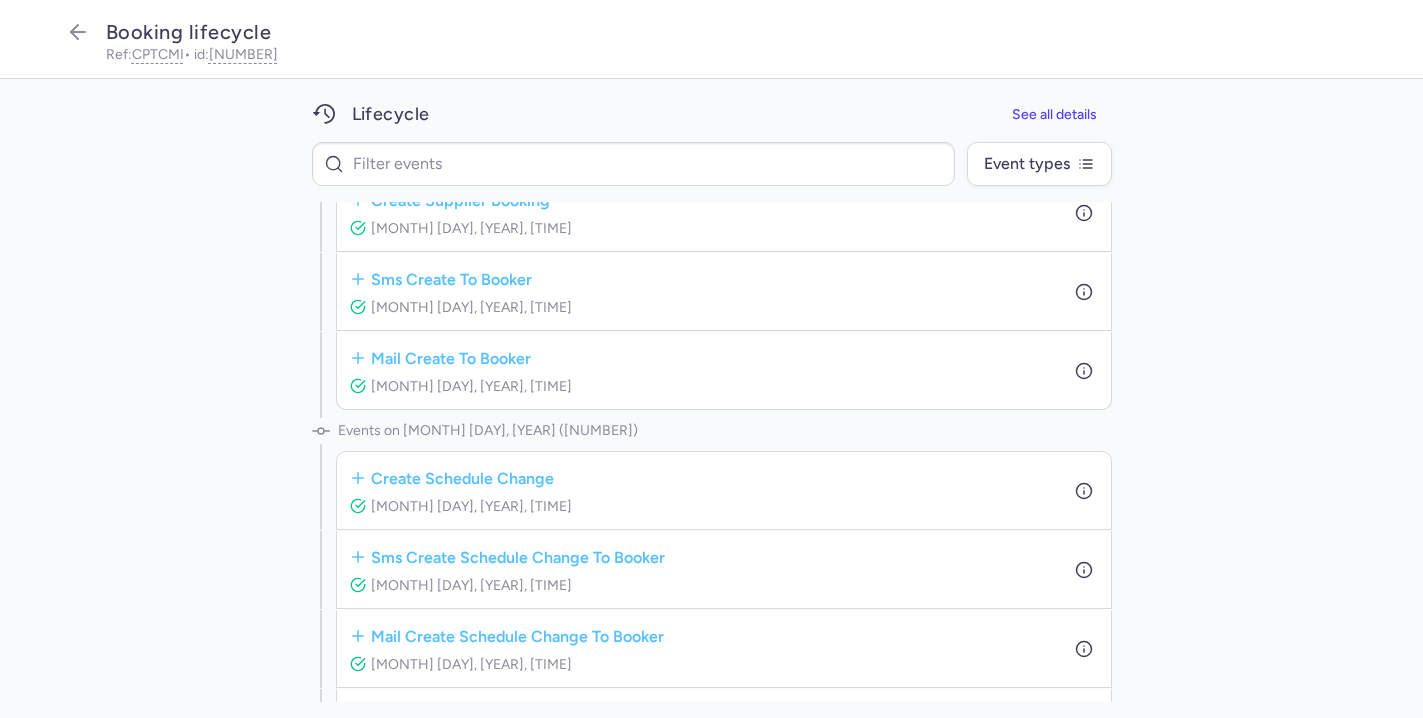 scroll, scrollTop: 455, scrollLeft: 0, axis: vertical 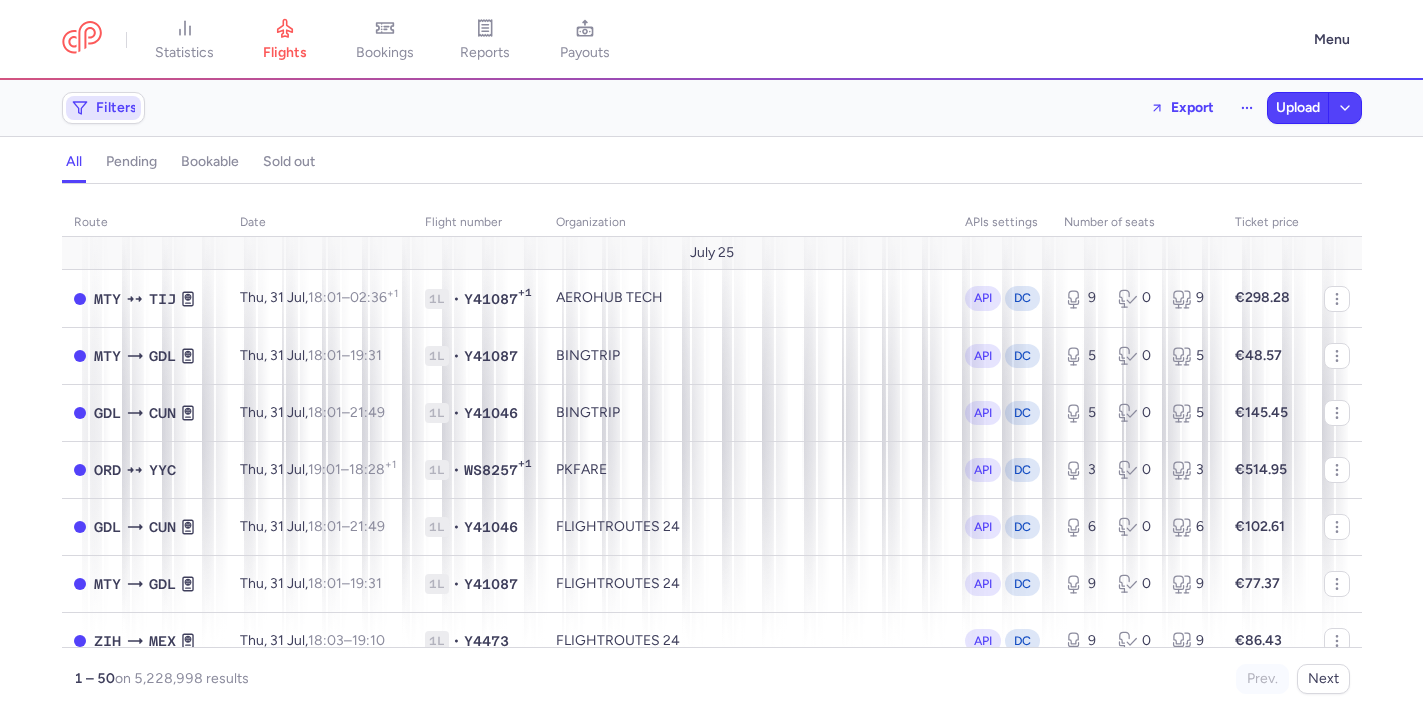 click 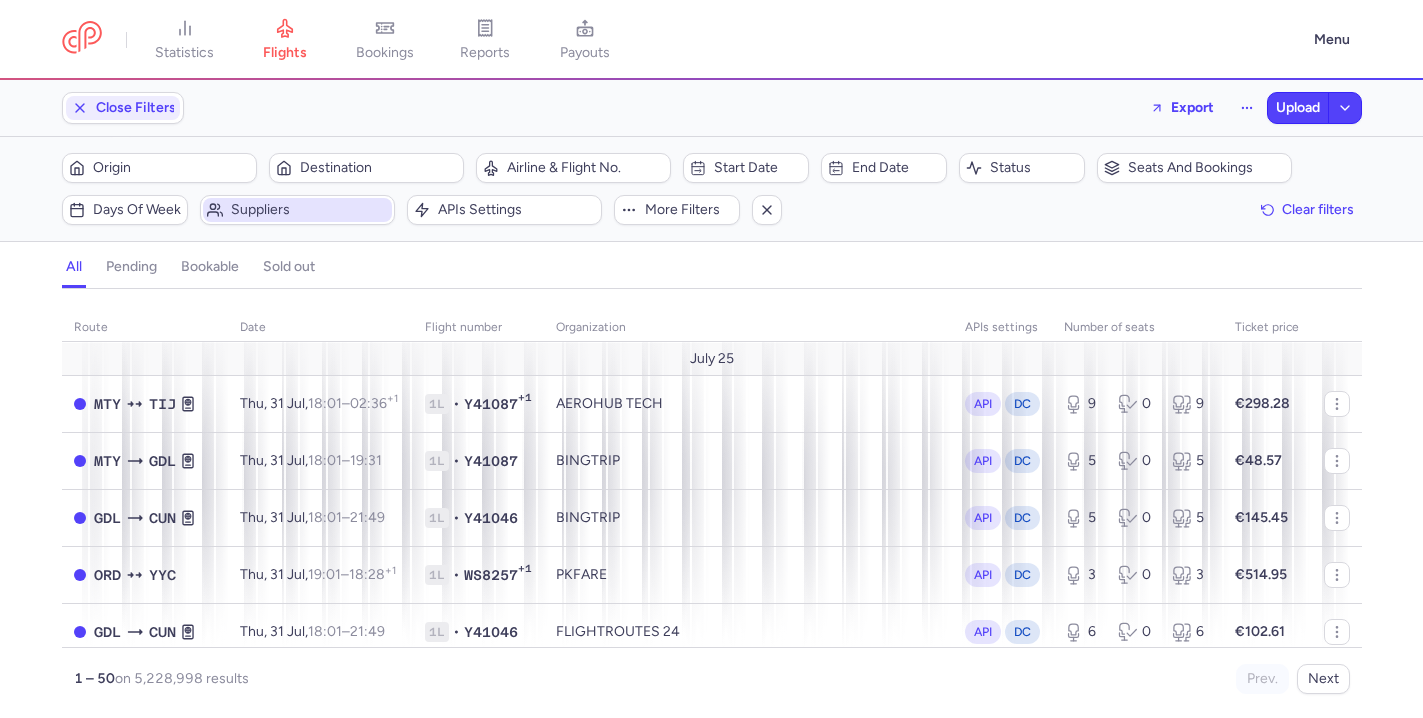 scroll, scrollTop: 0, scrollLeft: 0, axis: both 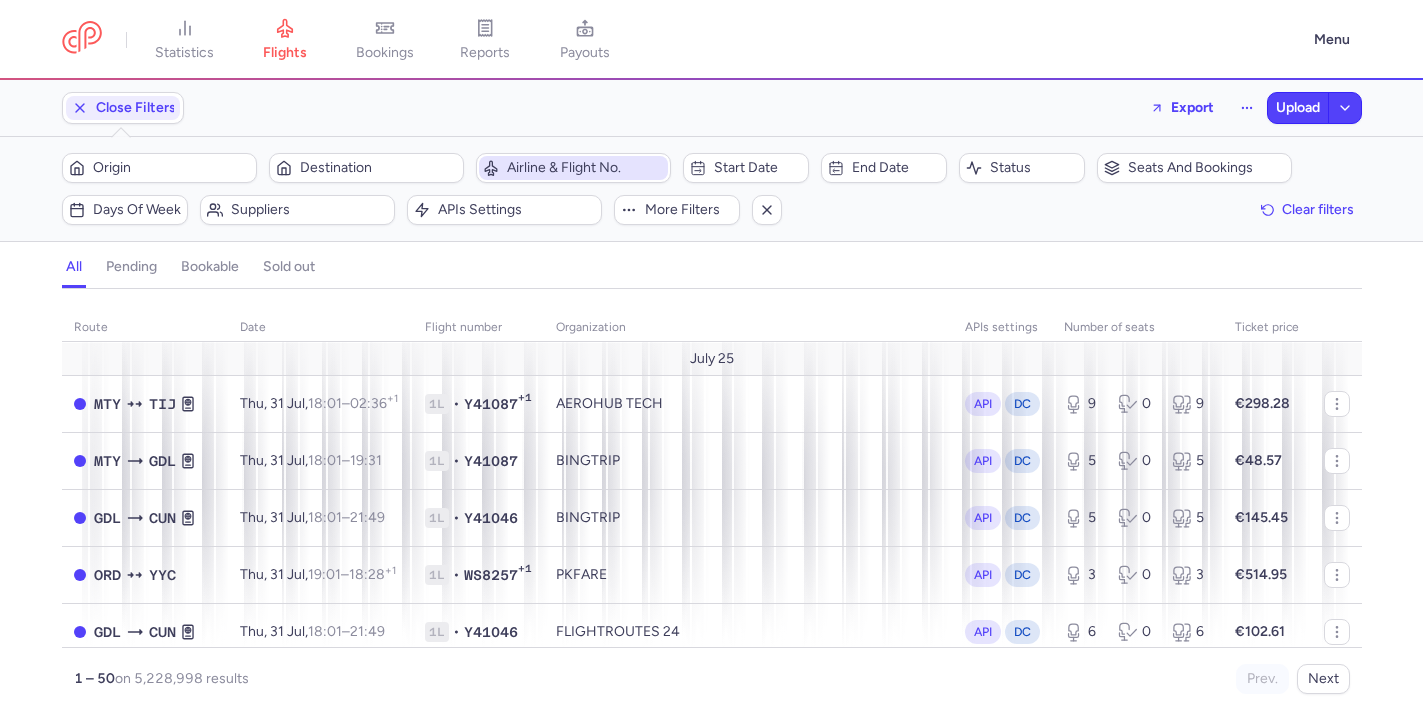 click on "Airline & Flight No." 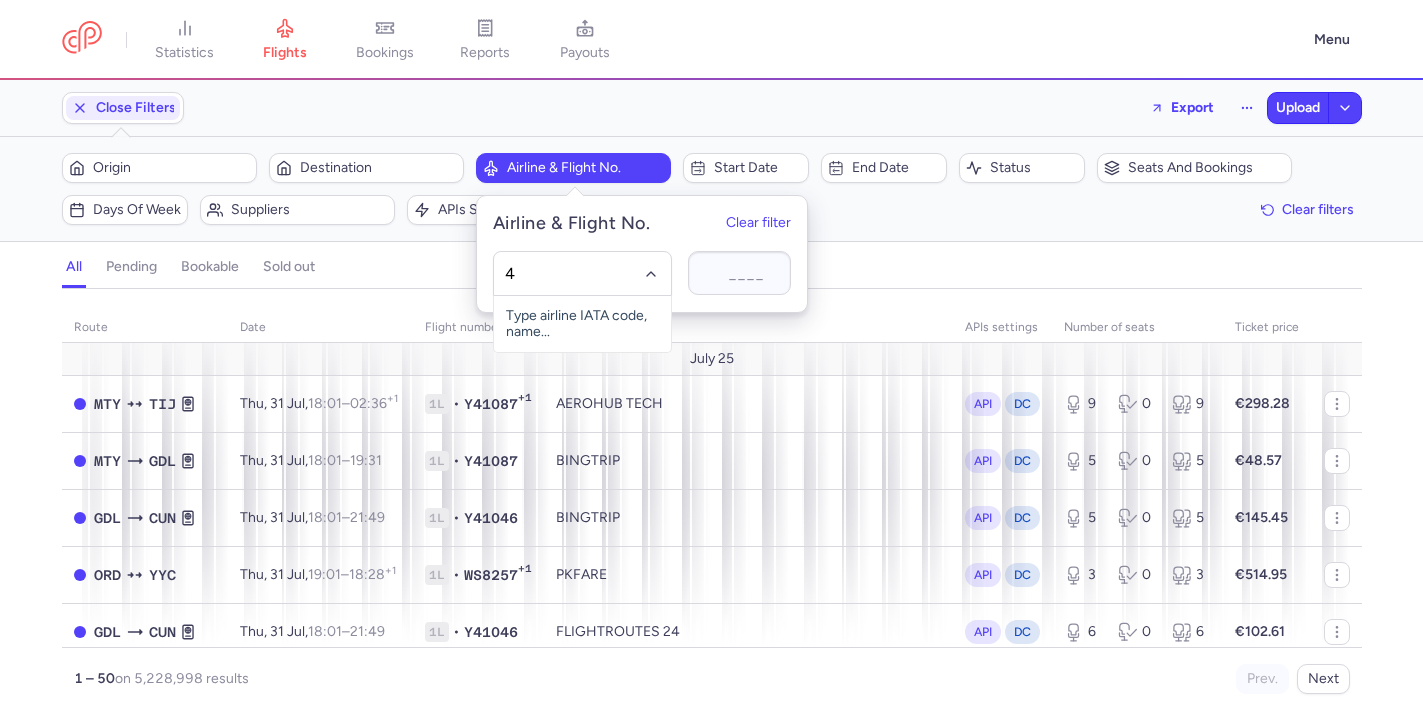 type on "4m" 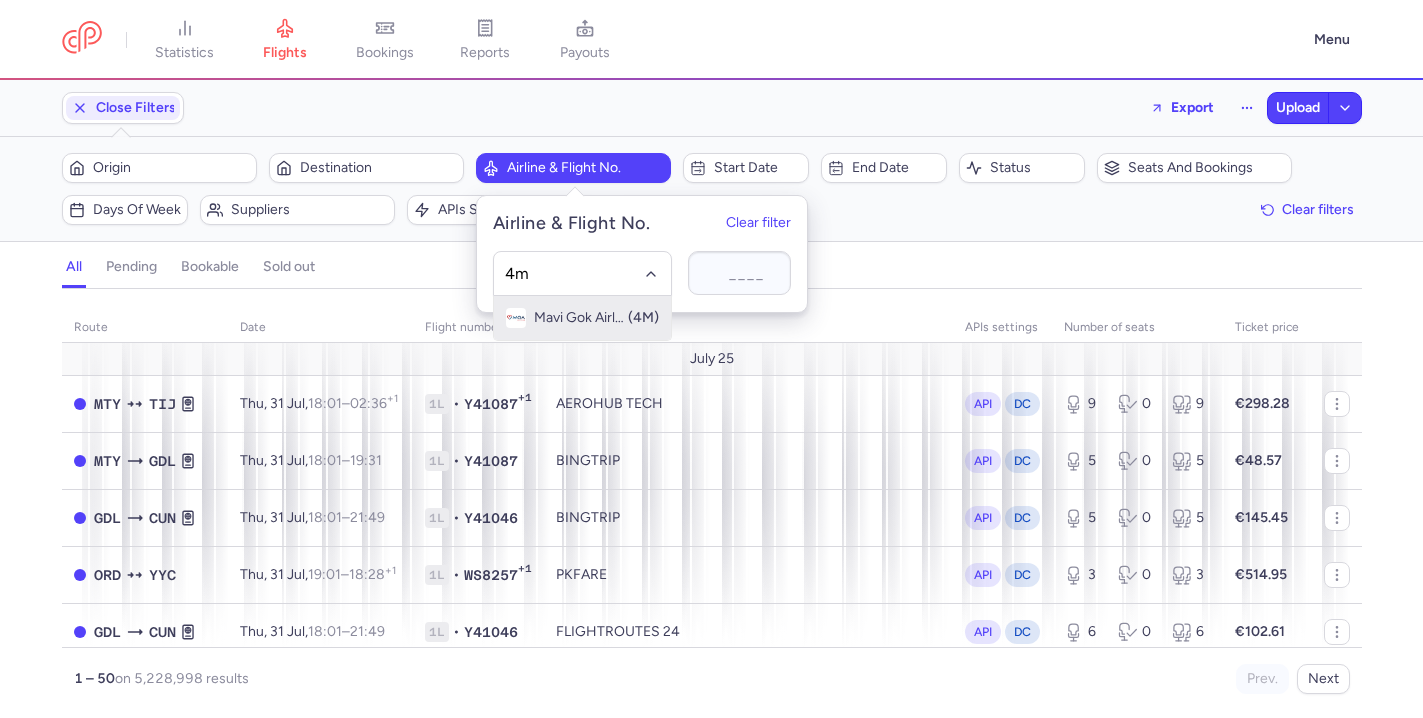 click on "Mavi Gok Airlines" at bounding box center (580, 318) 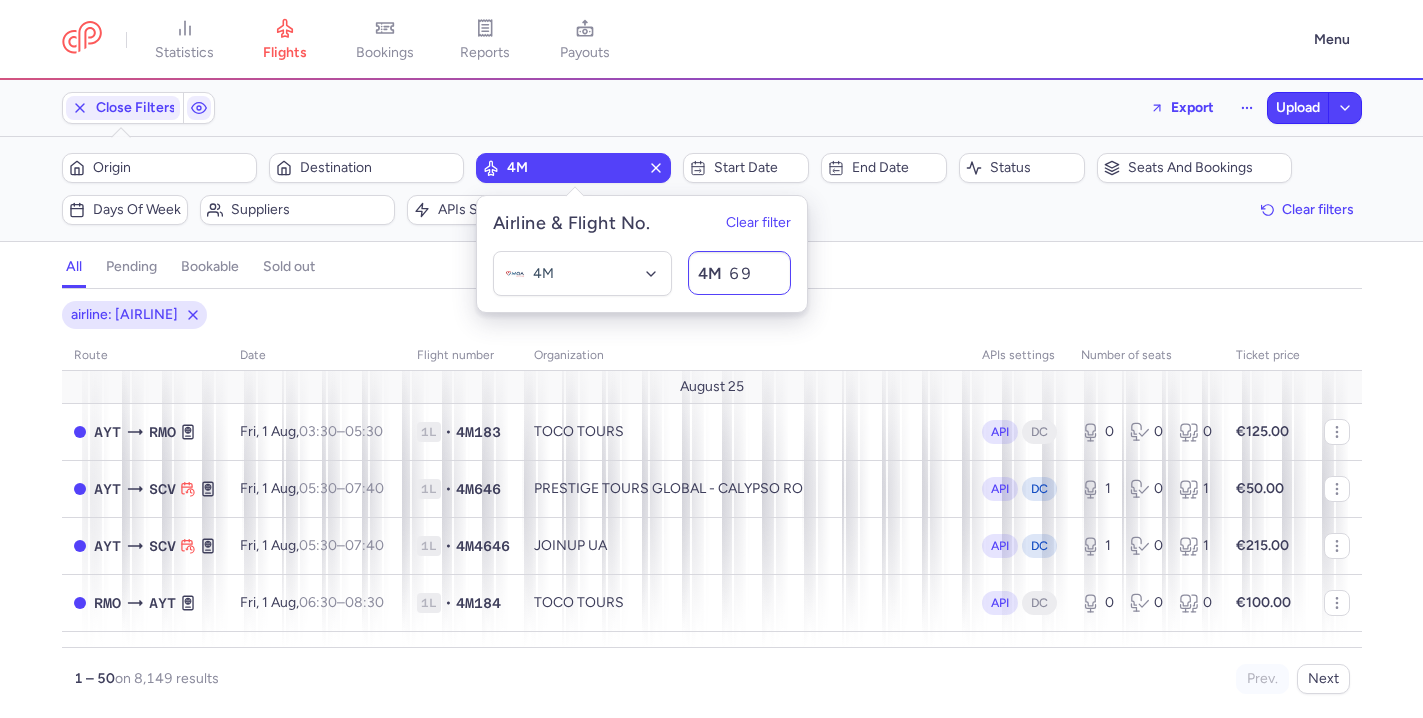 type on "695" 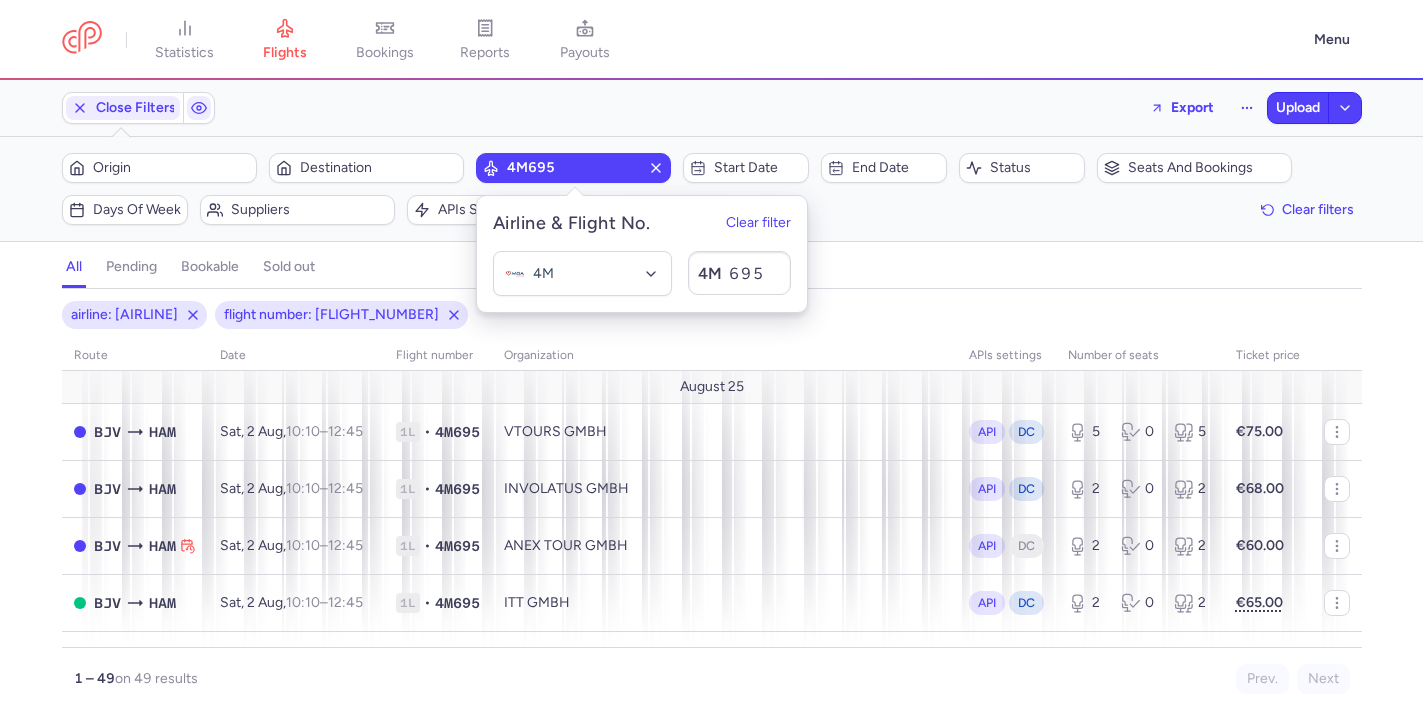 click on "airline: 4M flight number: 695" at bounding box center (712, 315) 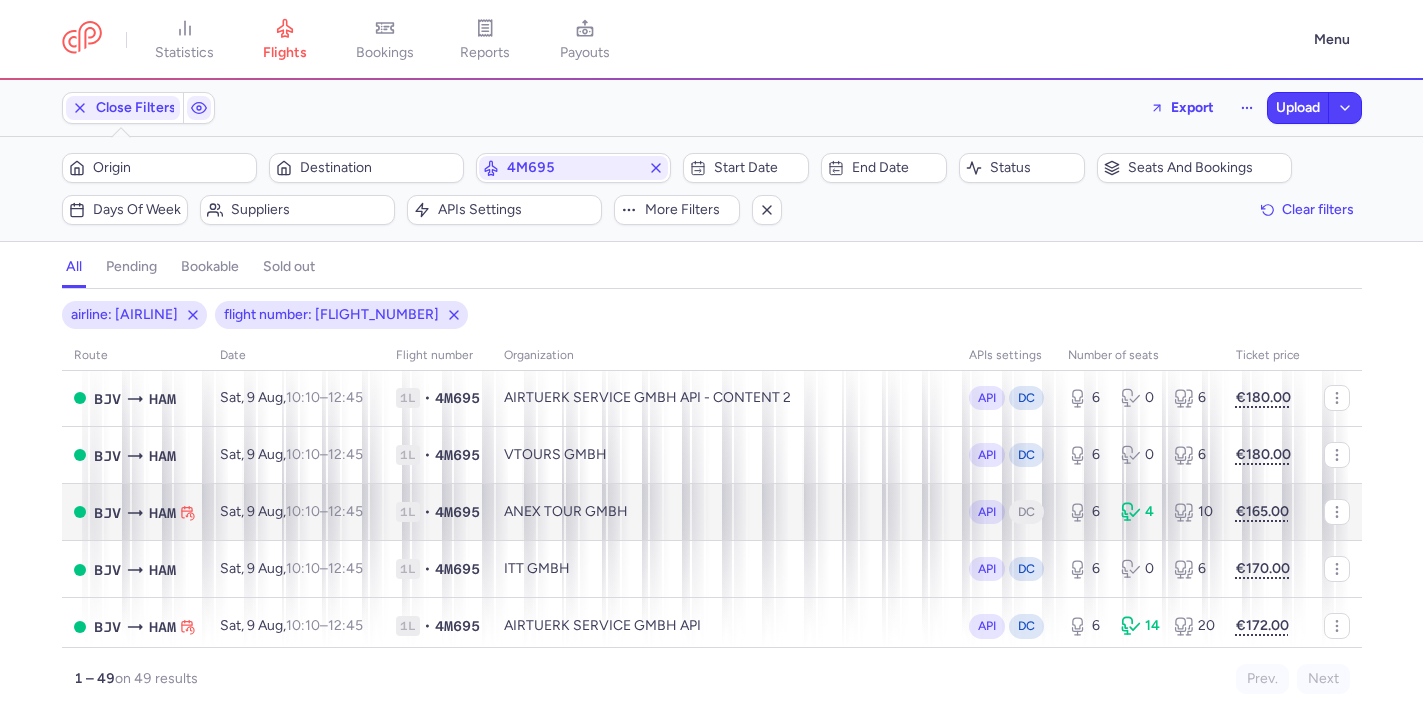 scroll, scrollTop: 371, scrollLeft: 0, axis: vertical 